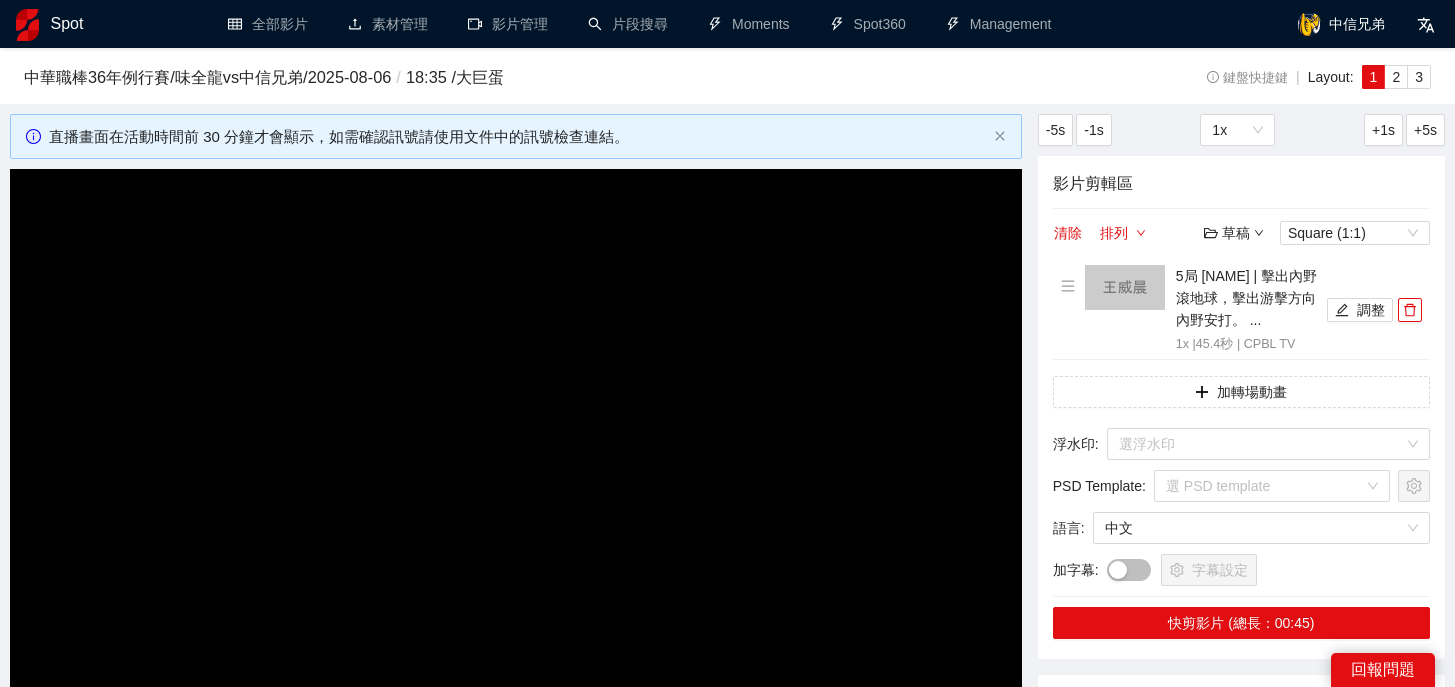scroll, scrollTop: 555, scrollLeft: 0, axis: vertical 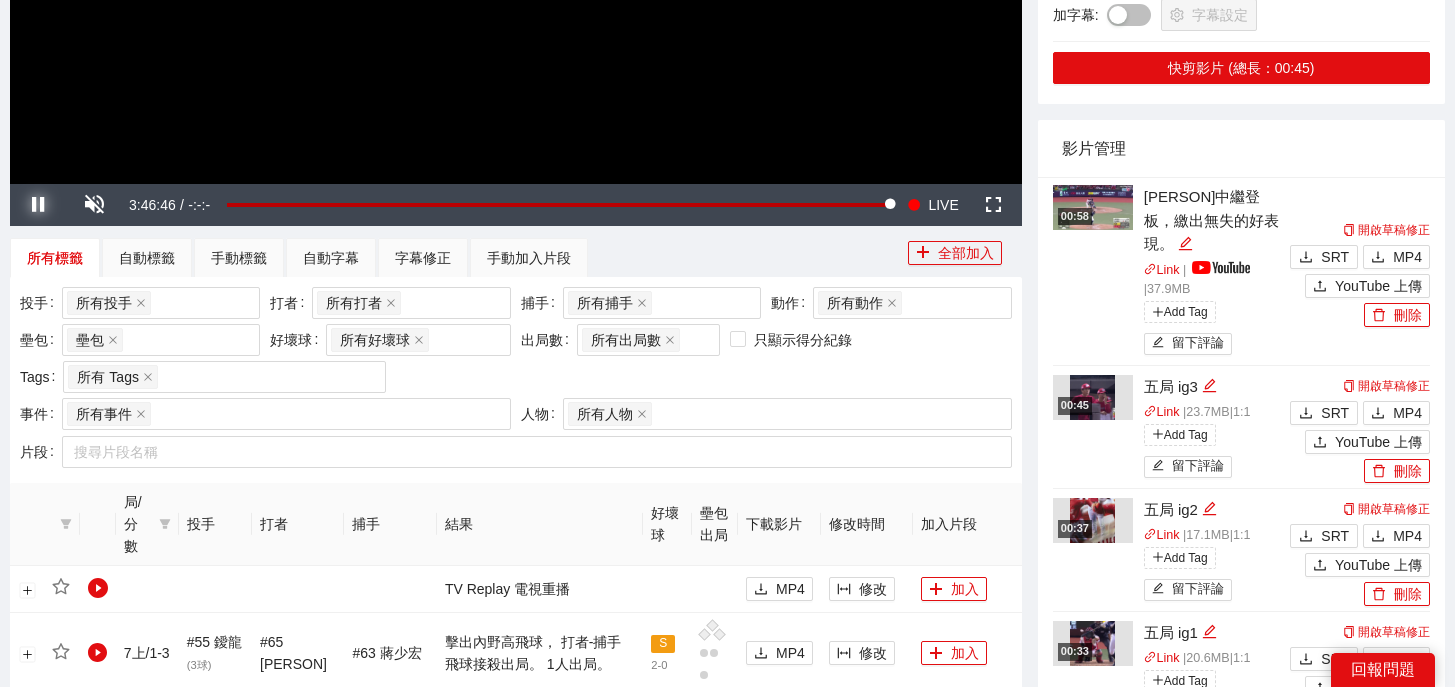 click at bounding box center (38, 205) 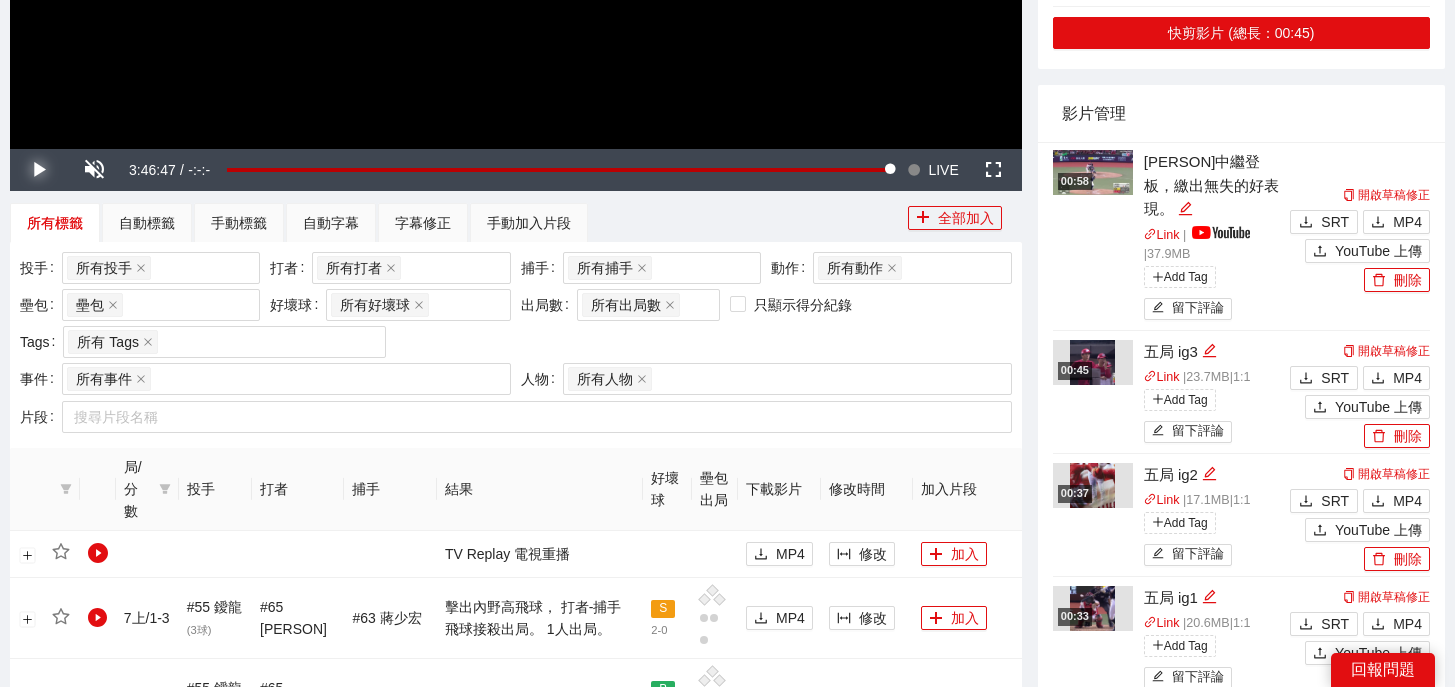 scroll, scrollTop: 591, scrollLeft: 0, axis: vertical 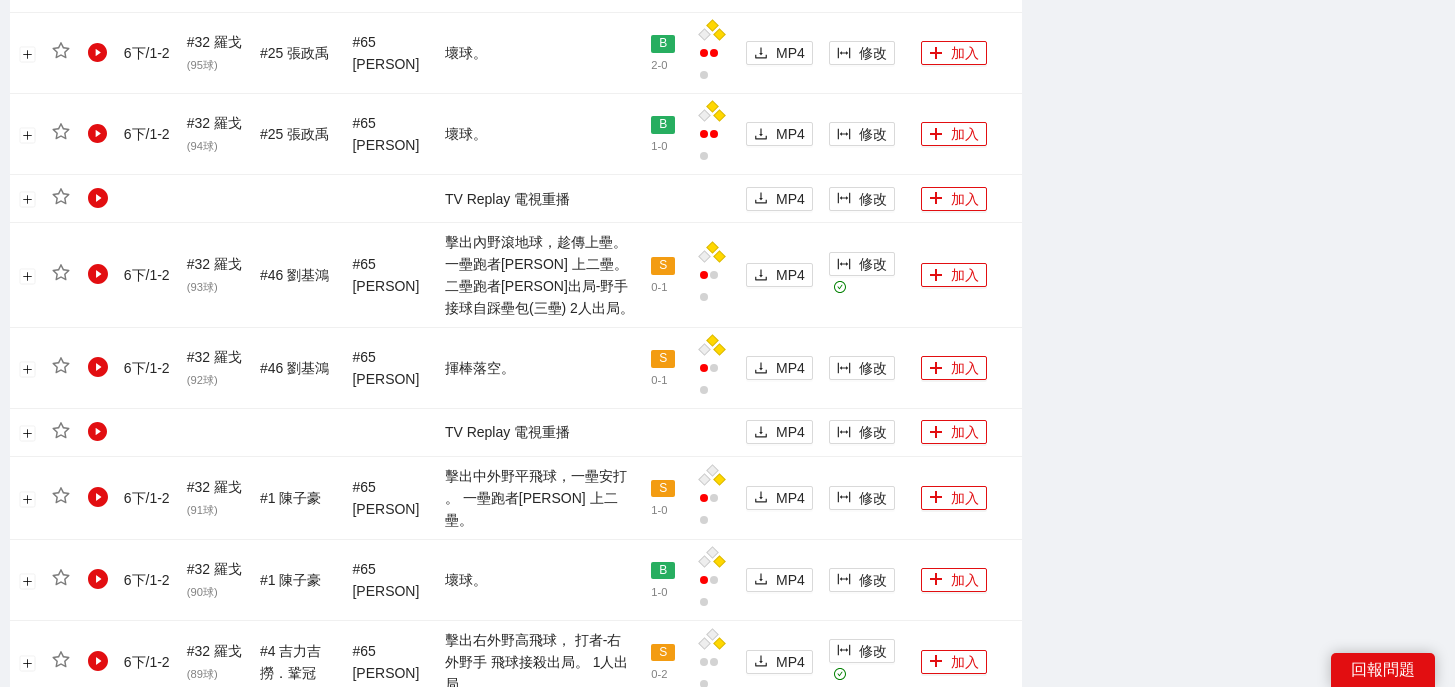 click on "17" at bounding box center [257, 813] 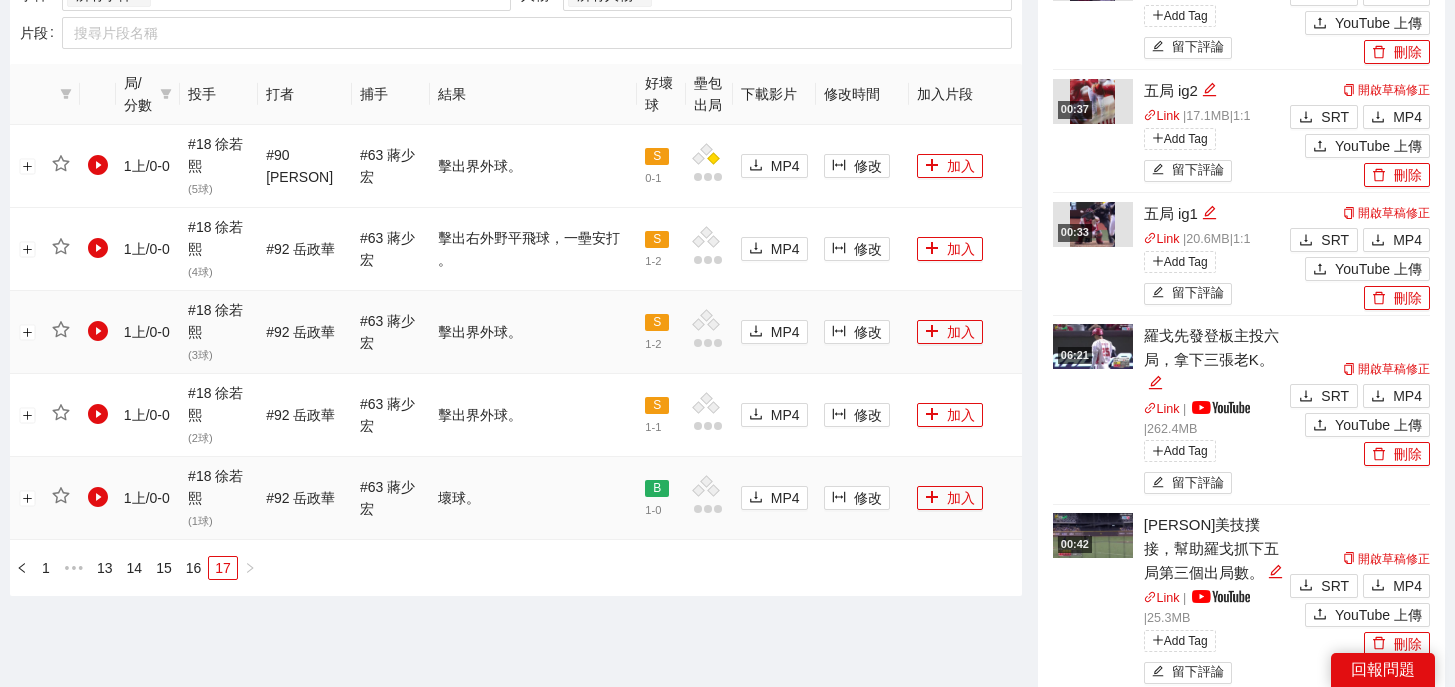 scroll, scrollTop: 976, scrollLeft: 0, axis: vertical 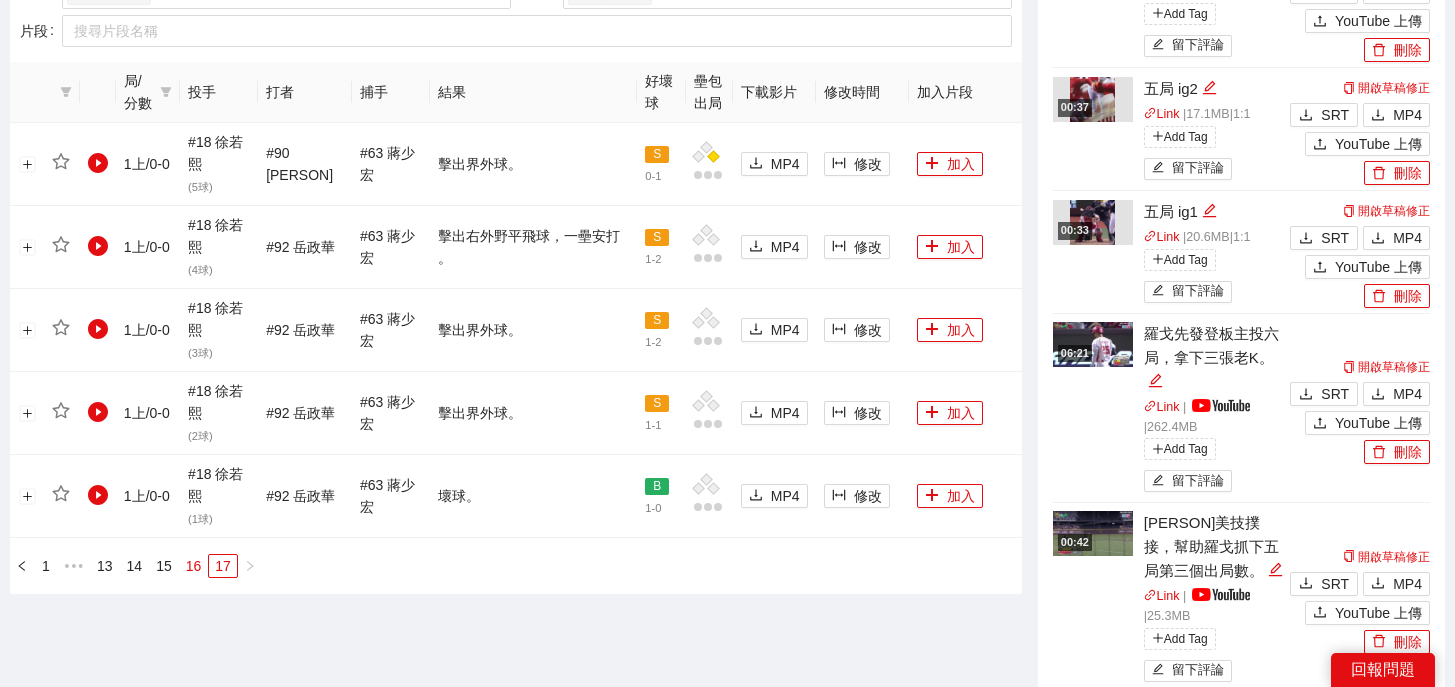 click on "16" at bounding box center [194, 566] 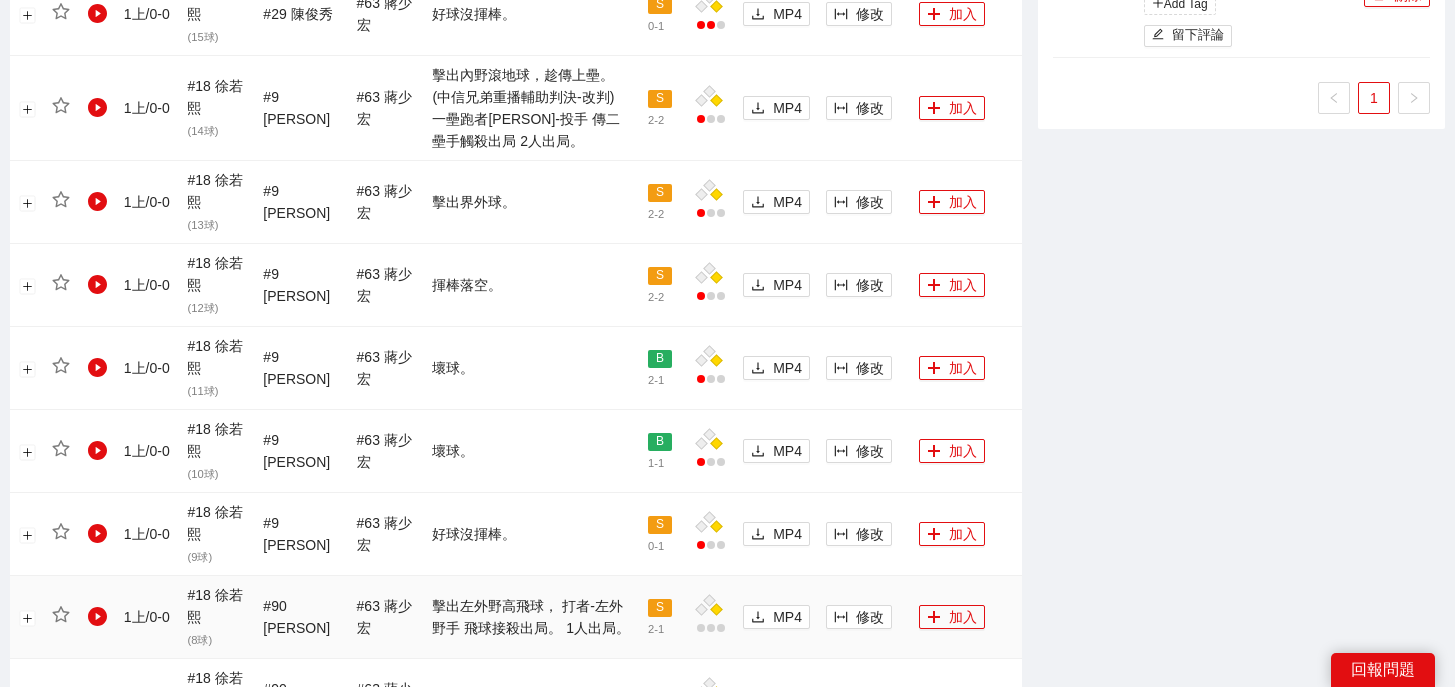 scroll, scrollTop: 2251, scrollLeft: 0, axis: vertical 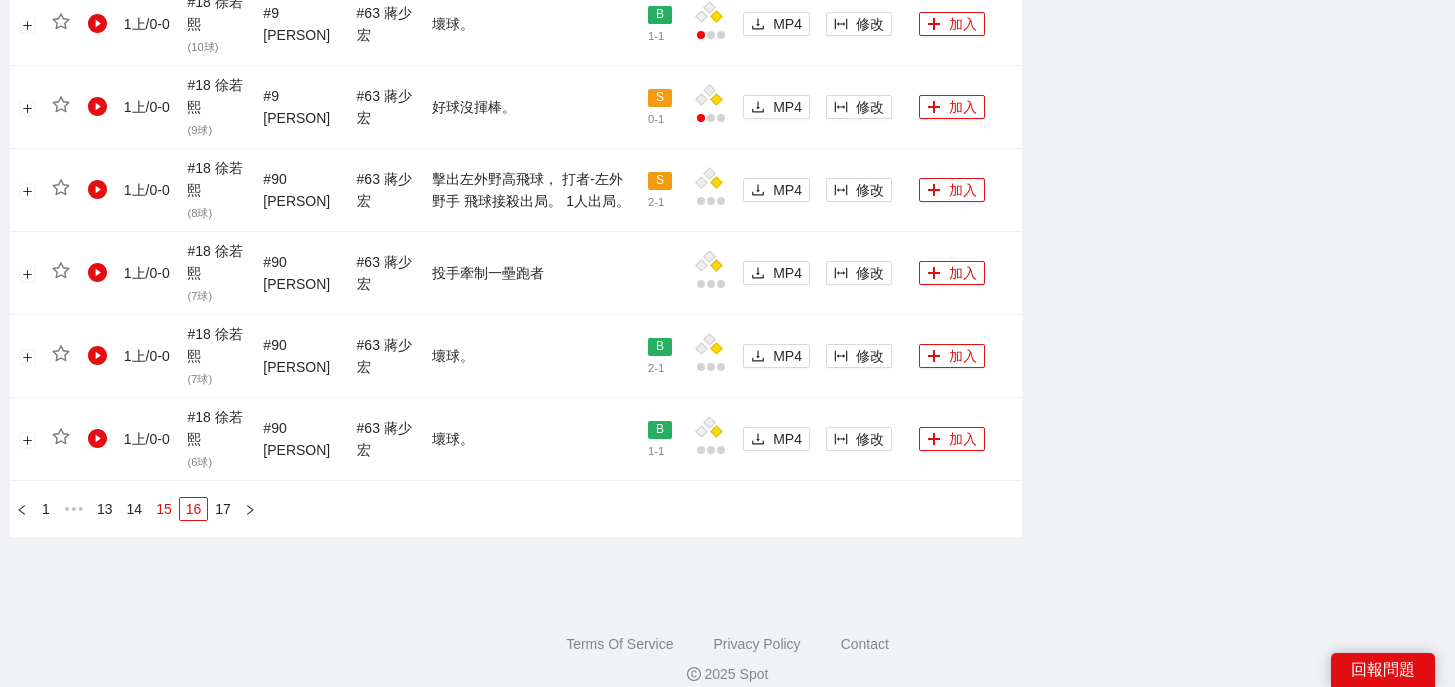click on "15" at bounding box center (164, 509) 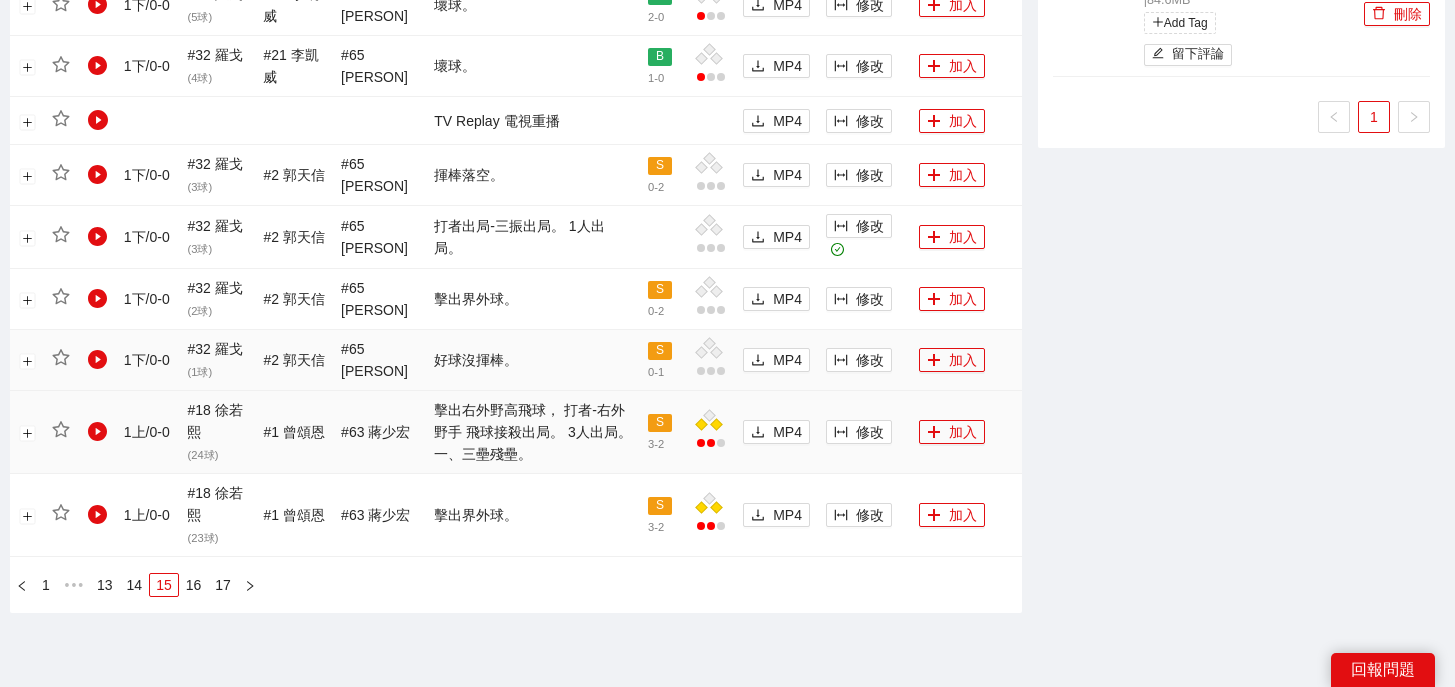 scroll, scrollTop: 1803, scrollLeft: 0, axis: vertical 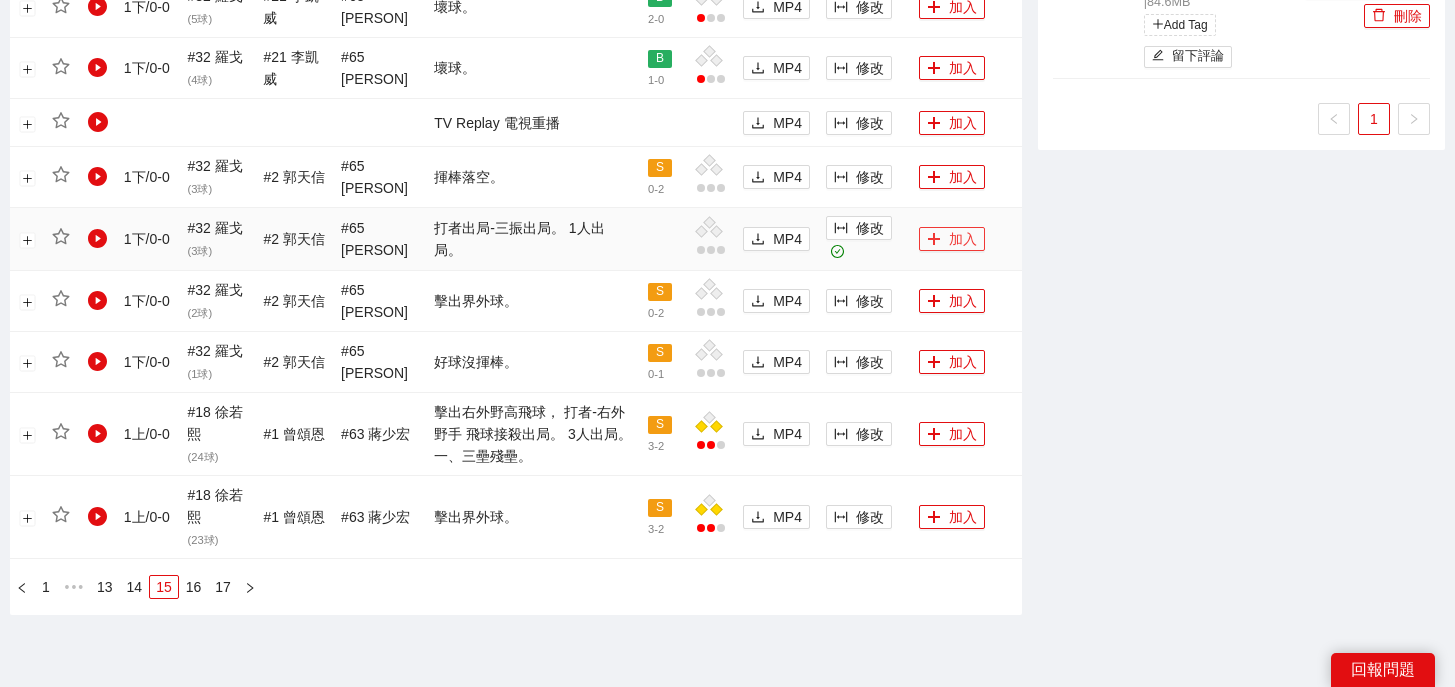 click 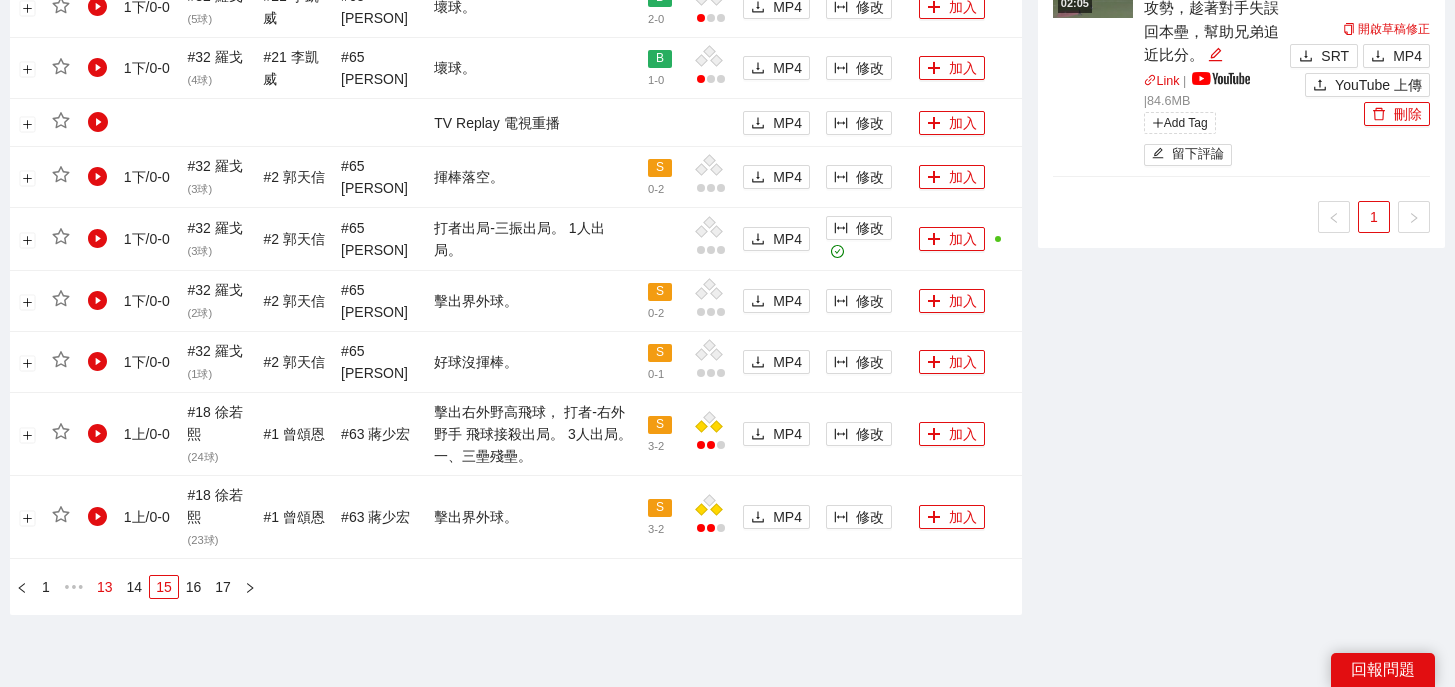 click on "13" at bounding box center [105, 587] 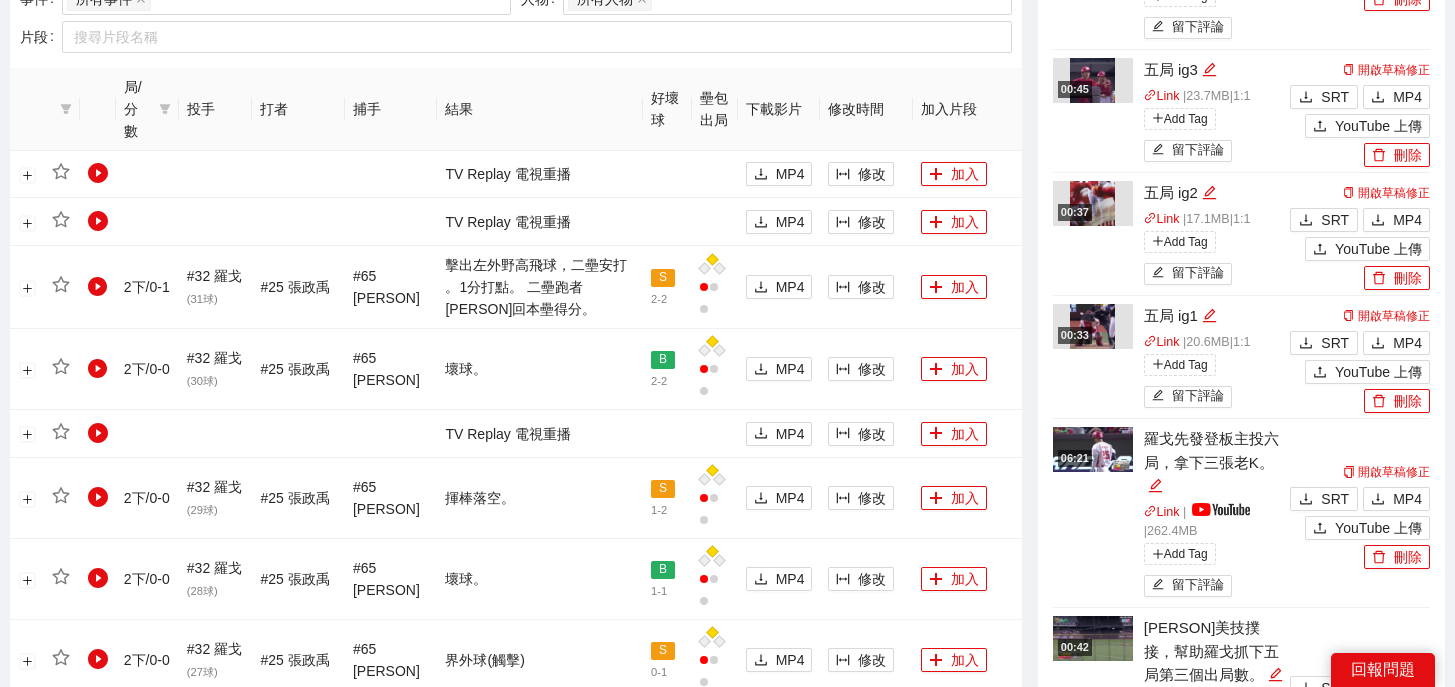scroll, scrollTop: 1873, scrollLeft: 0, axis: vertical 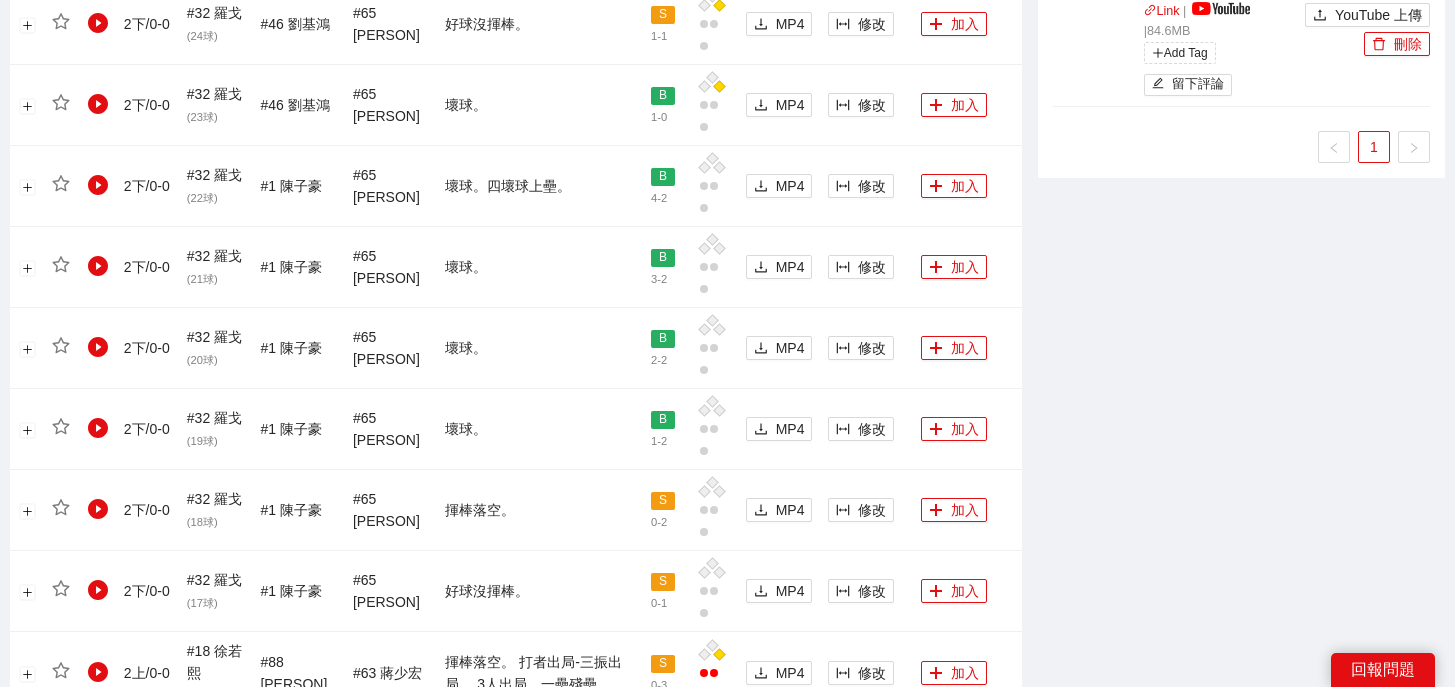 click on "12" at bounding box center (135, 791) 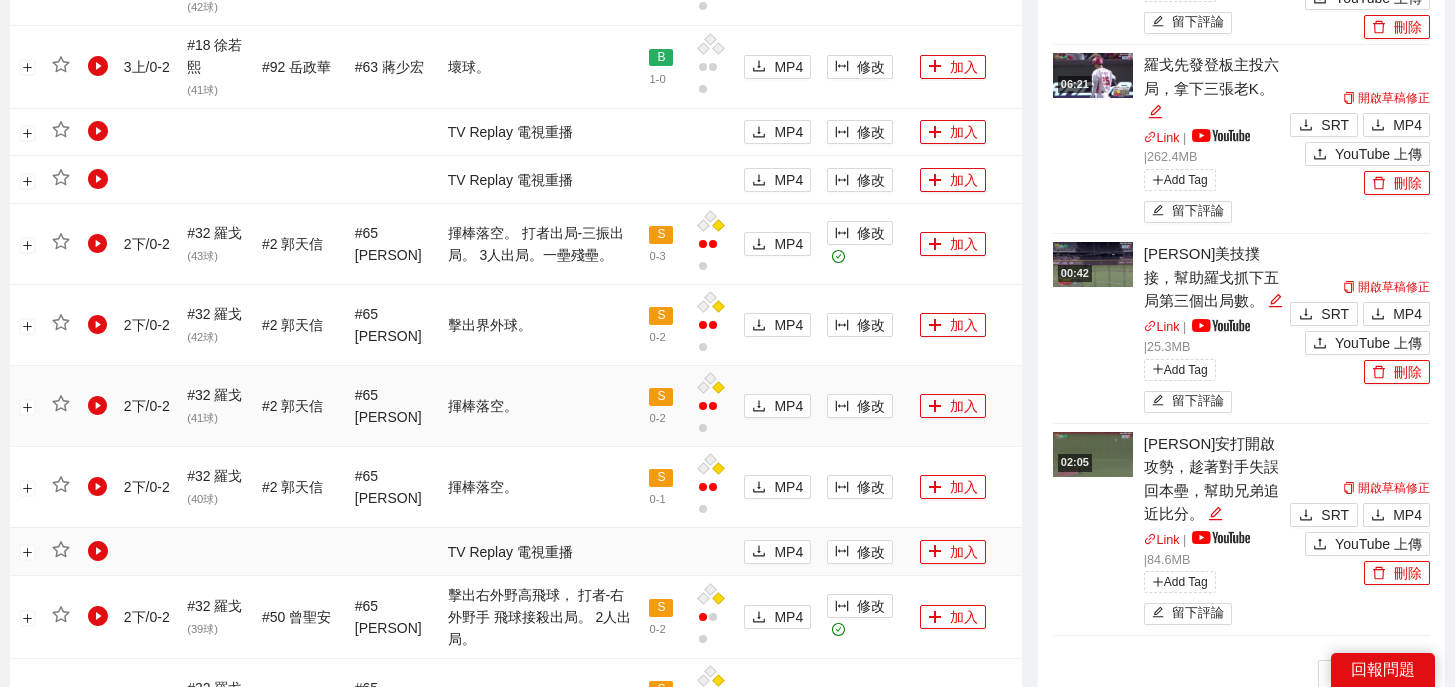 scroll, scrollTop: 1326, scrollLeft: 0, axis: vertical 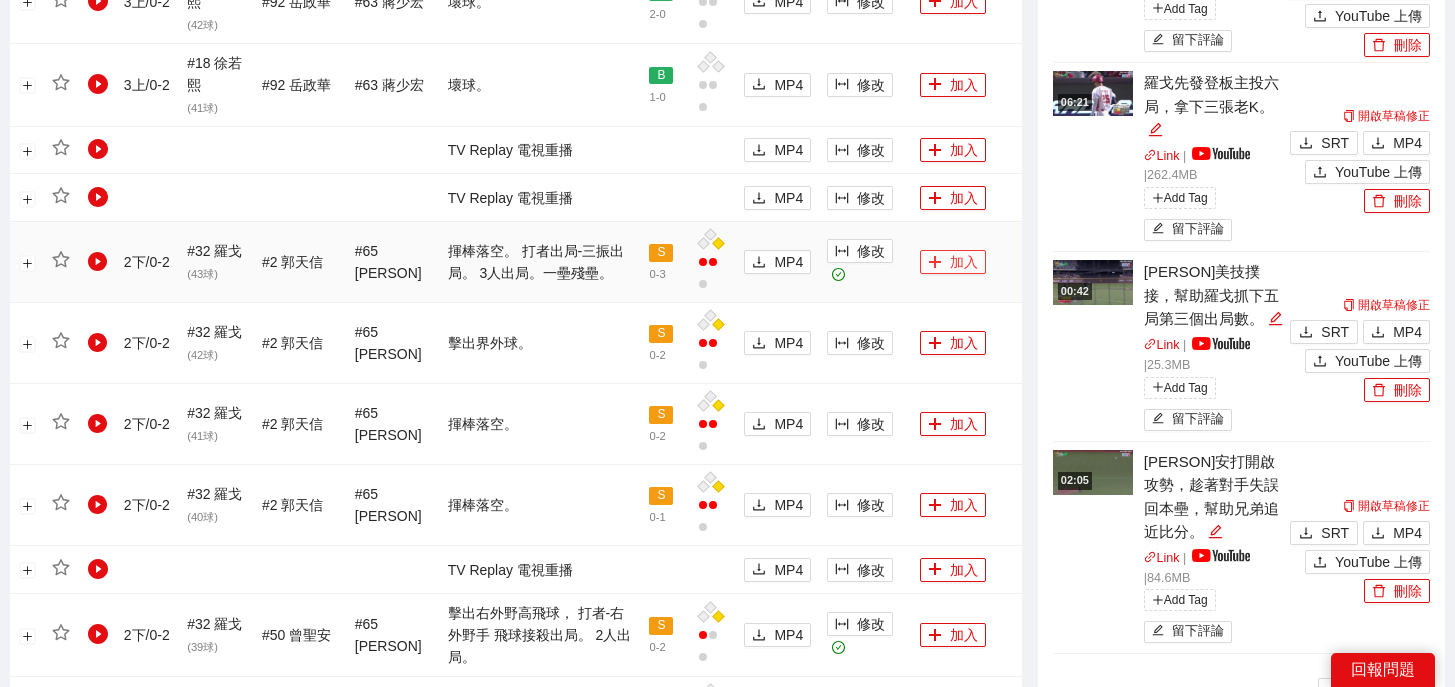 click on "加入" at bounding box center (953, 262) 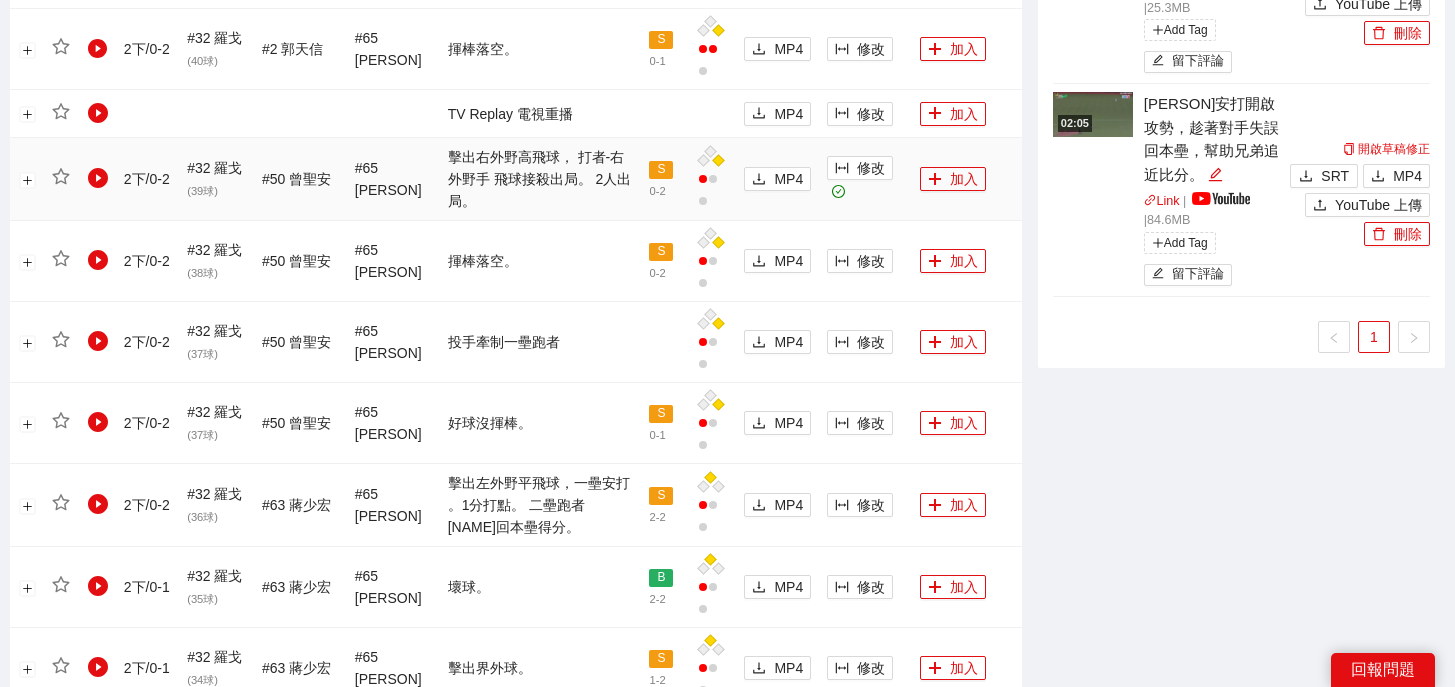 scroll, scrollTop: 1934, scrollLeft: 0, axis: vertical 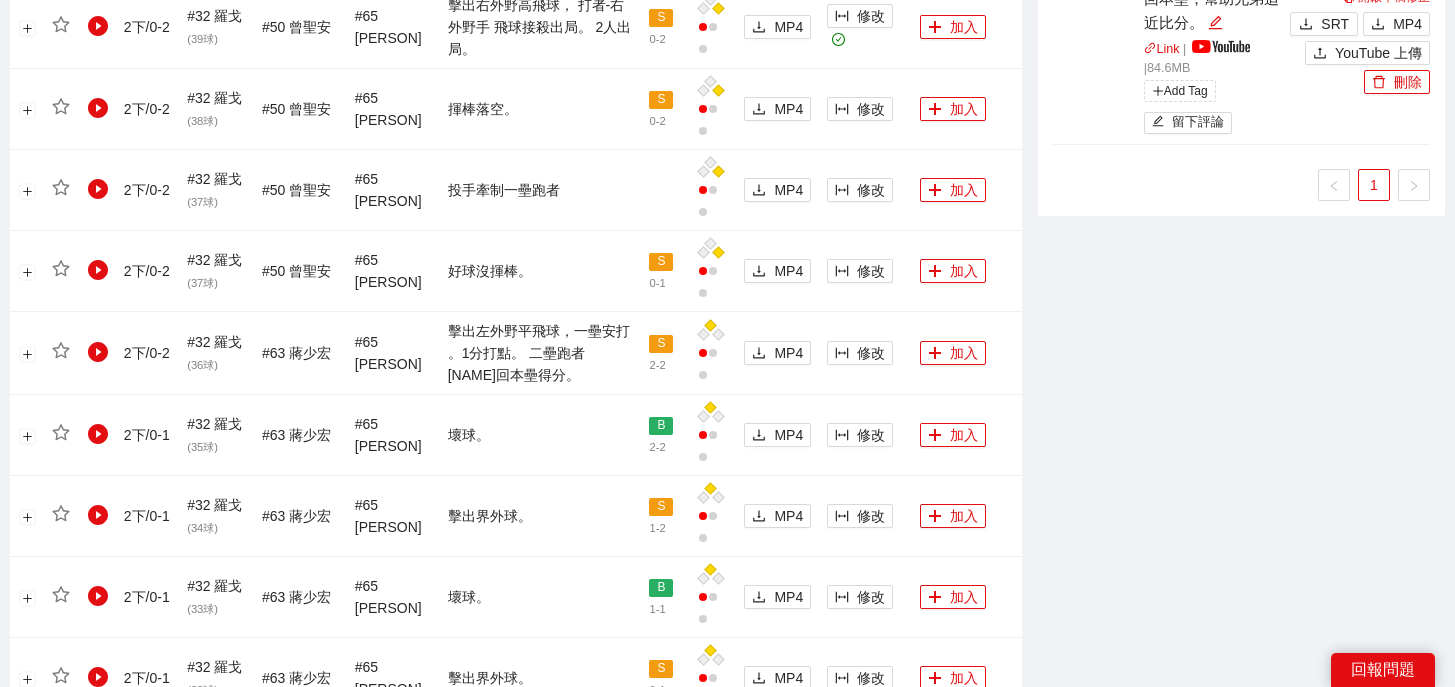 click on "10" at bounding box center [105, 747] 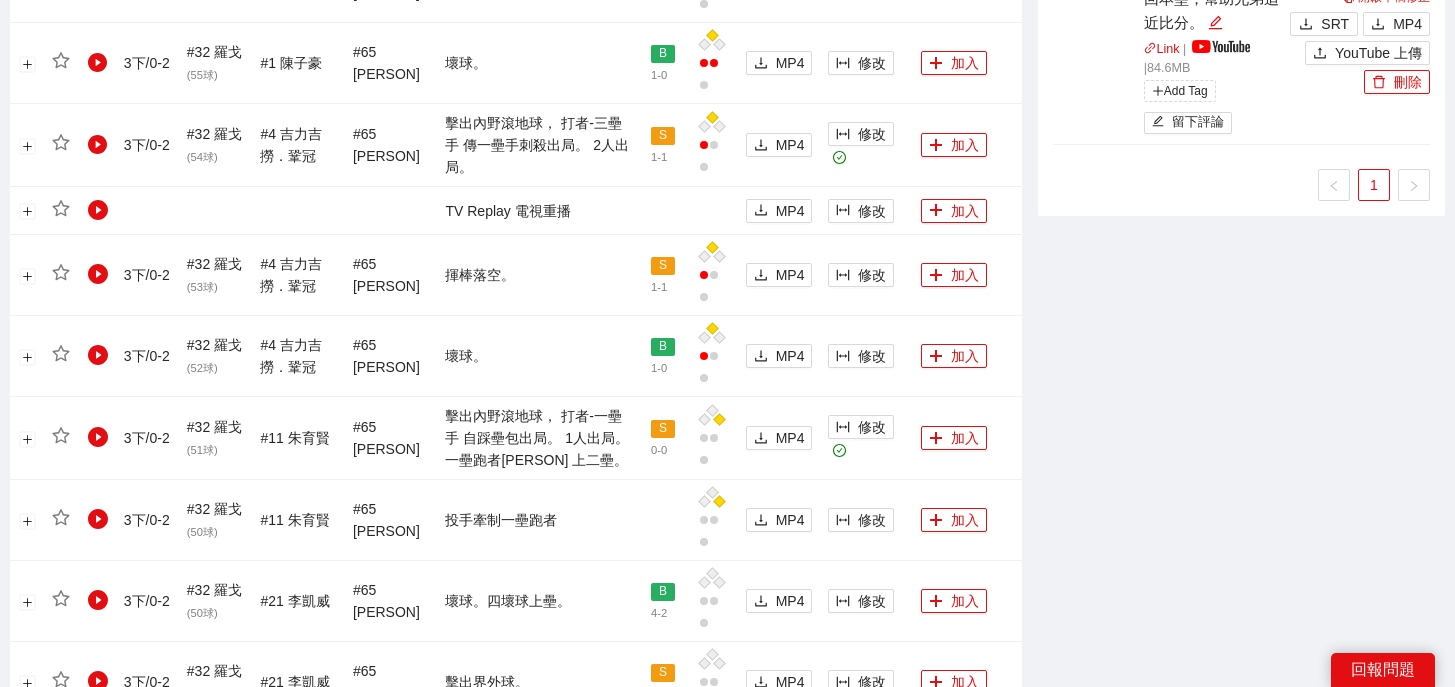 click on "8" at bounding box center [102, 751] 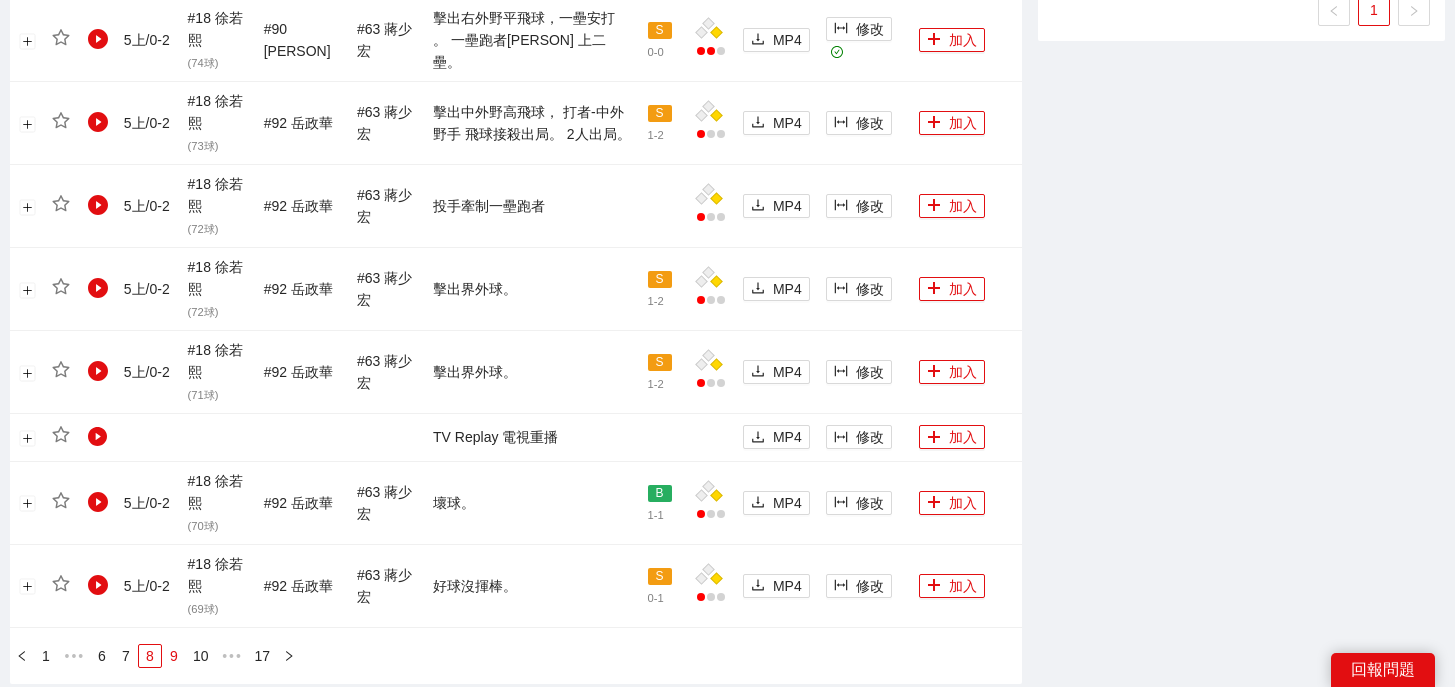 click on "9" at bounding box center (174, 656) 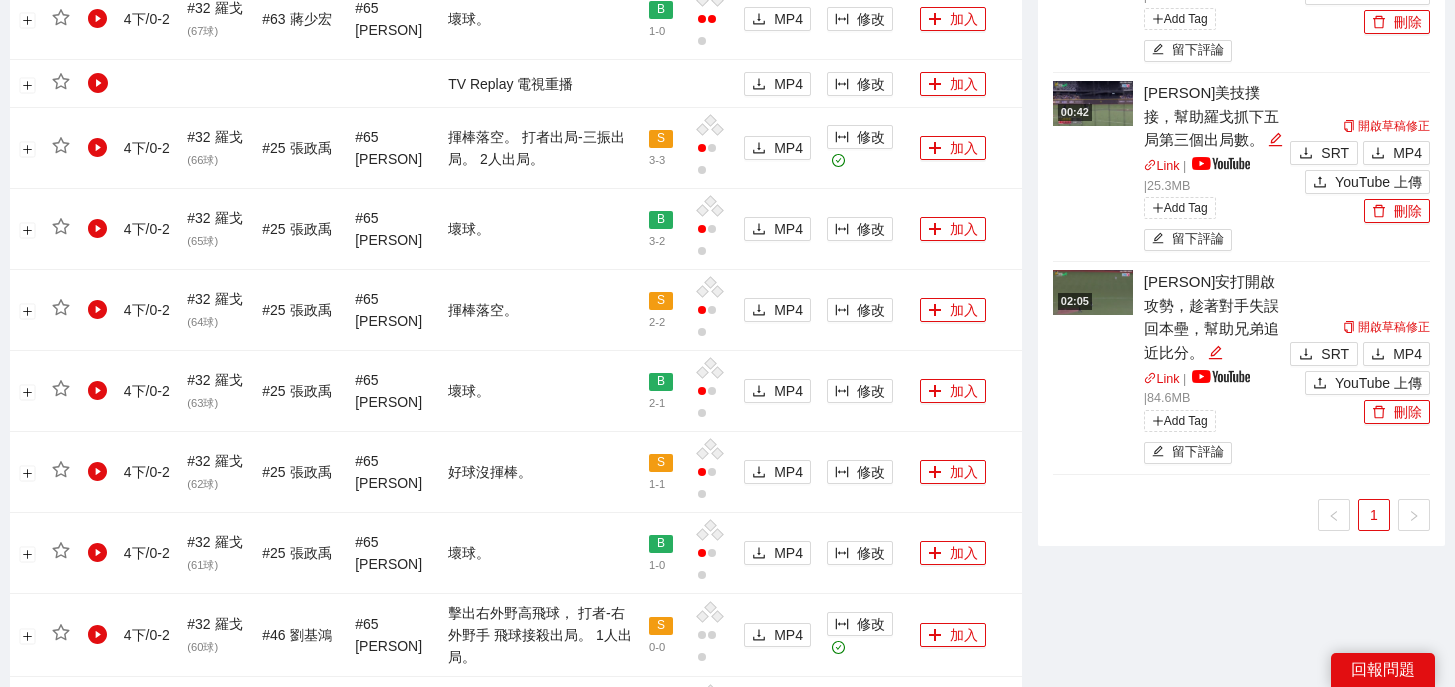 scroll, scrollTop: 1312, scrollLeft: 0, axis: vertical 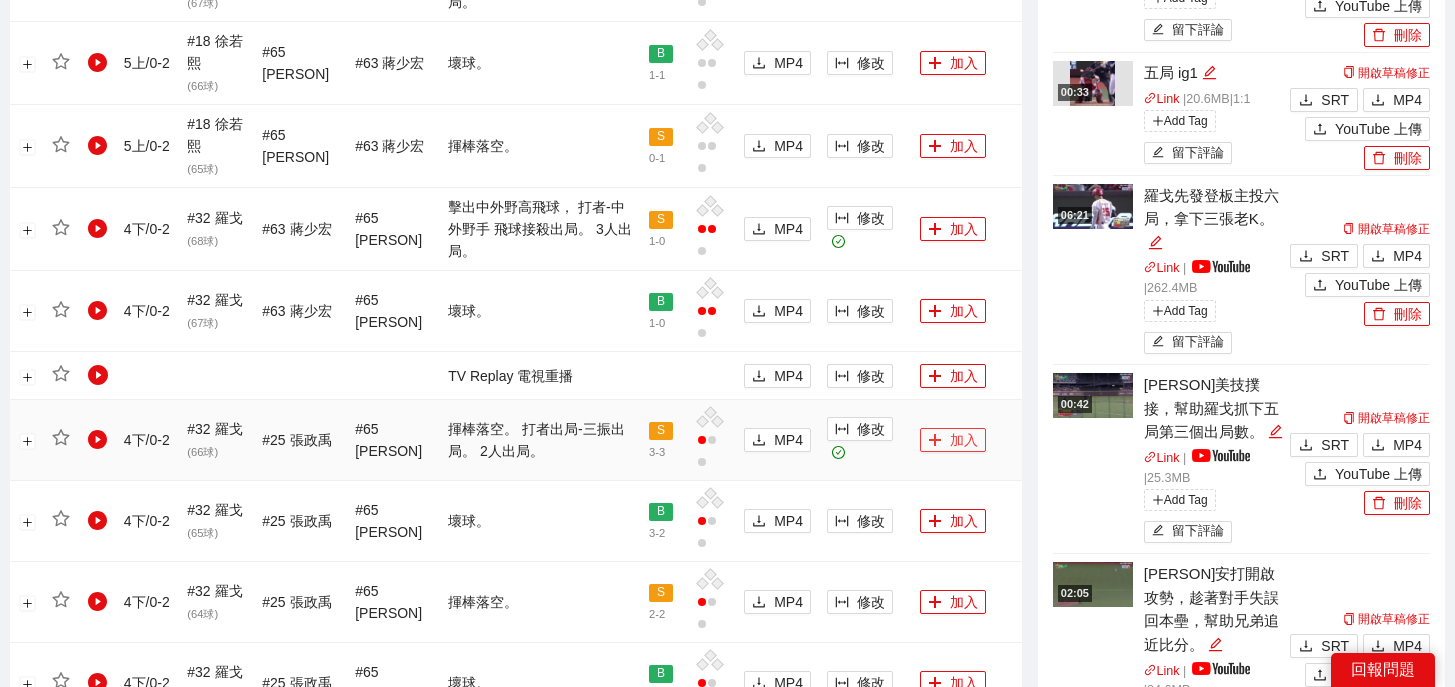 click 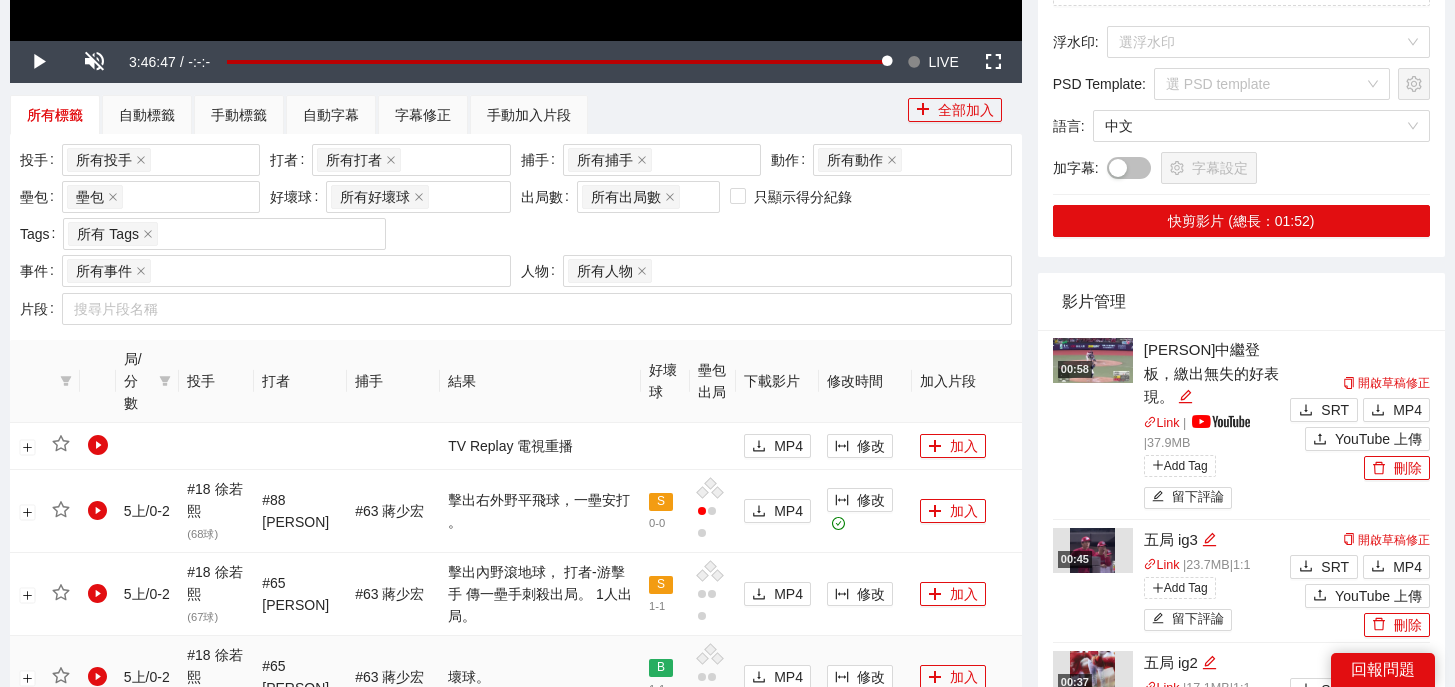 scroll, scrollTop: 0, scrollLeft: 0, axis: both 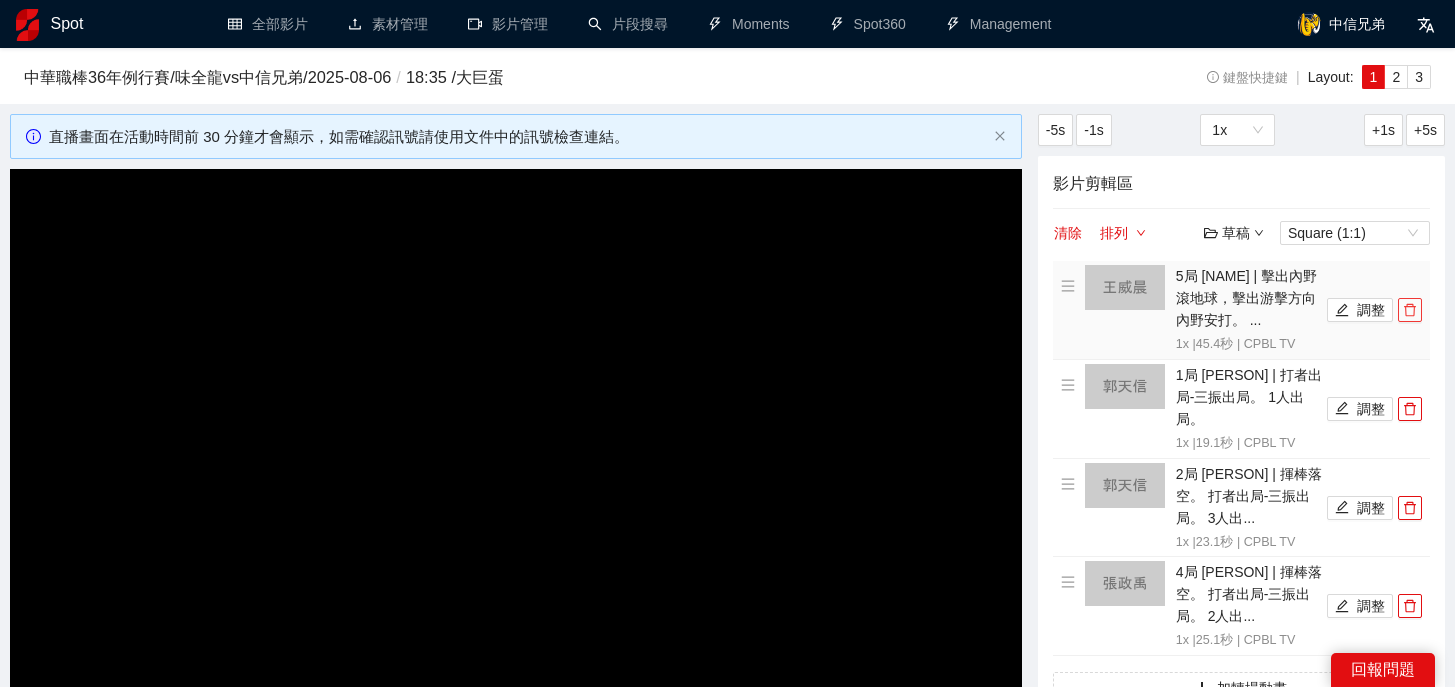click 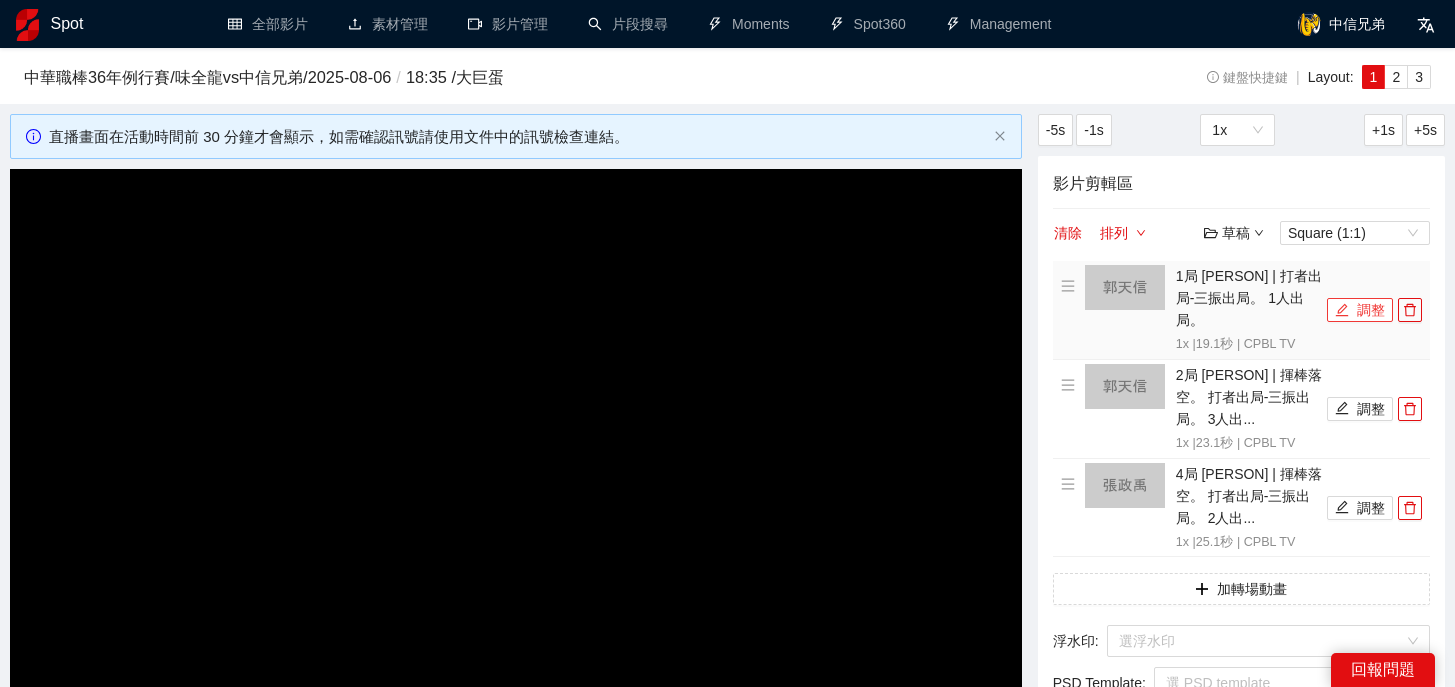 click 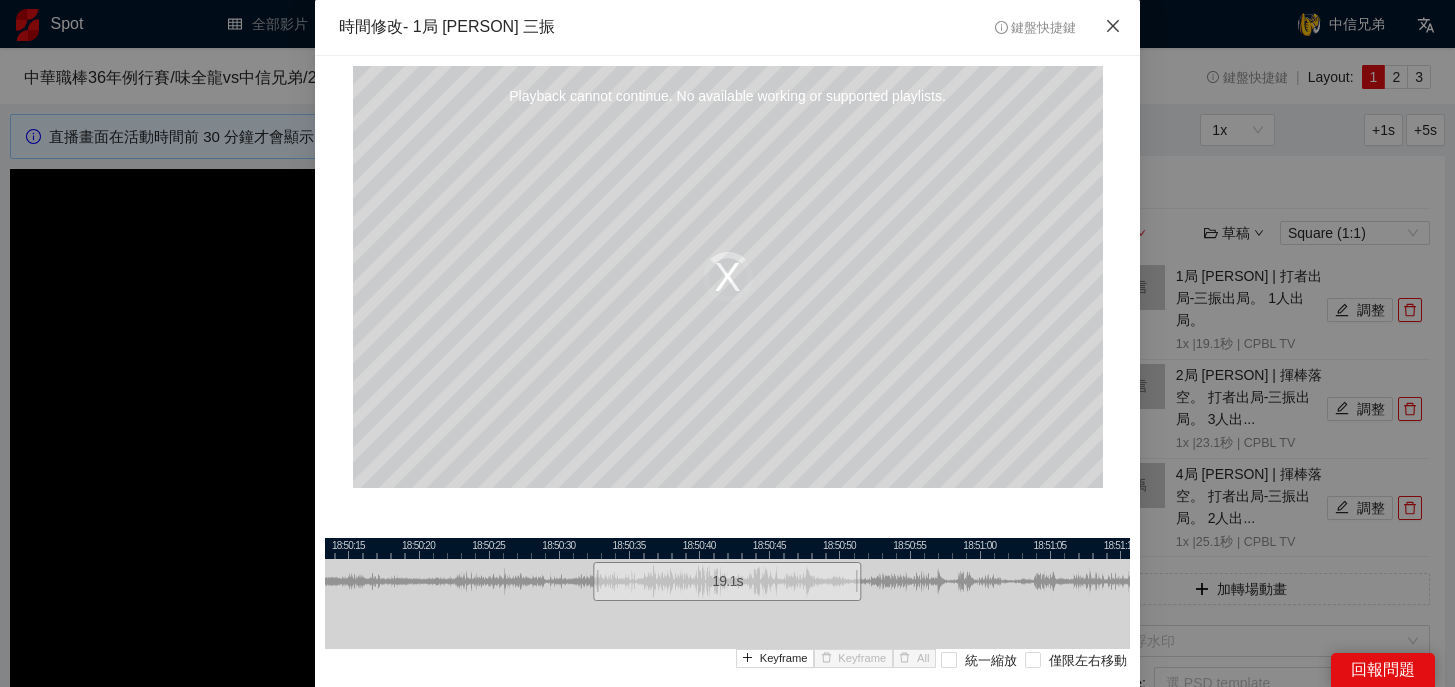 click 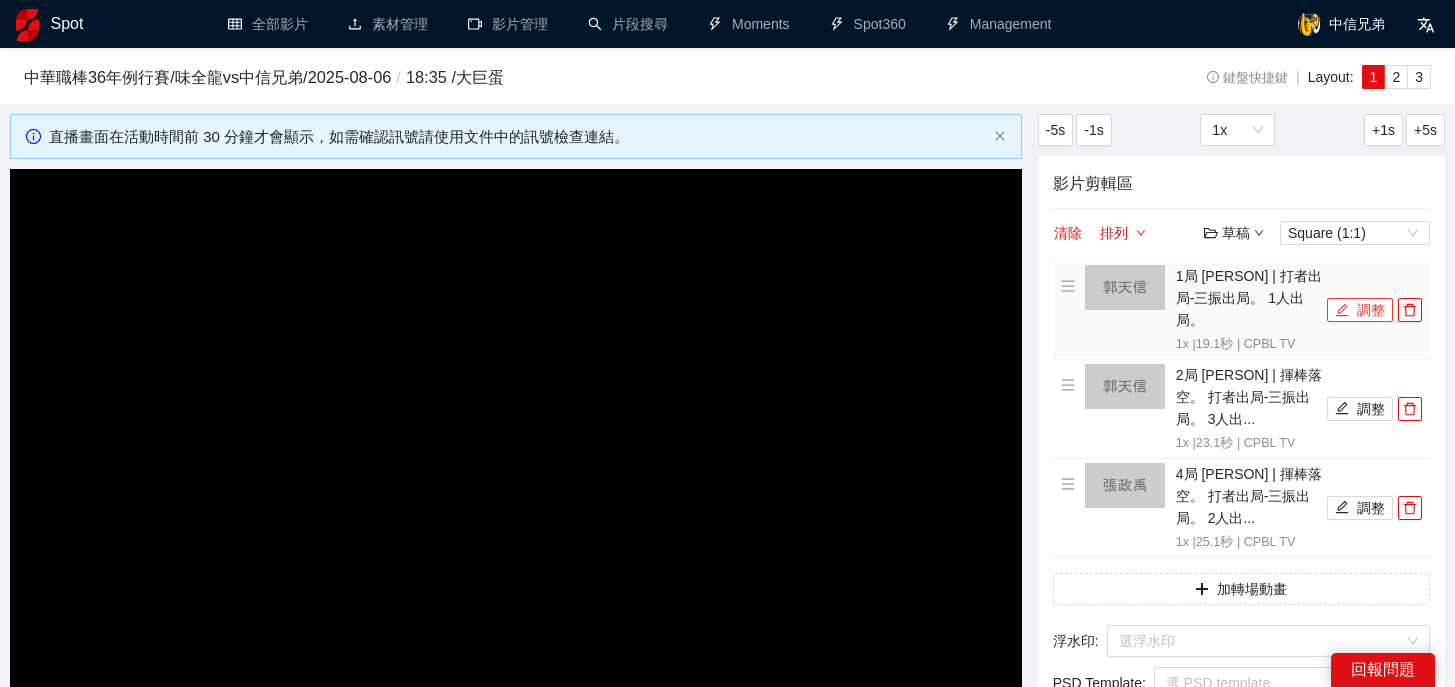 click on "調整" at bounding box center (1360, 310) 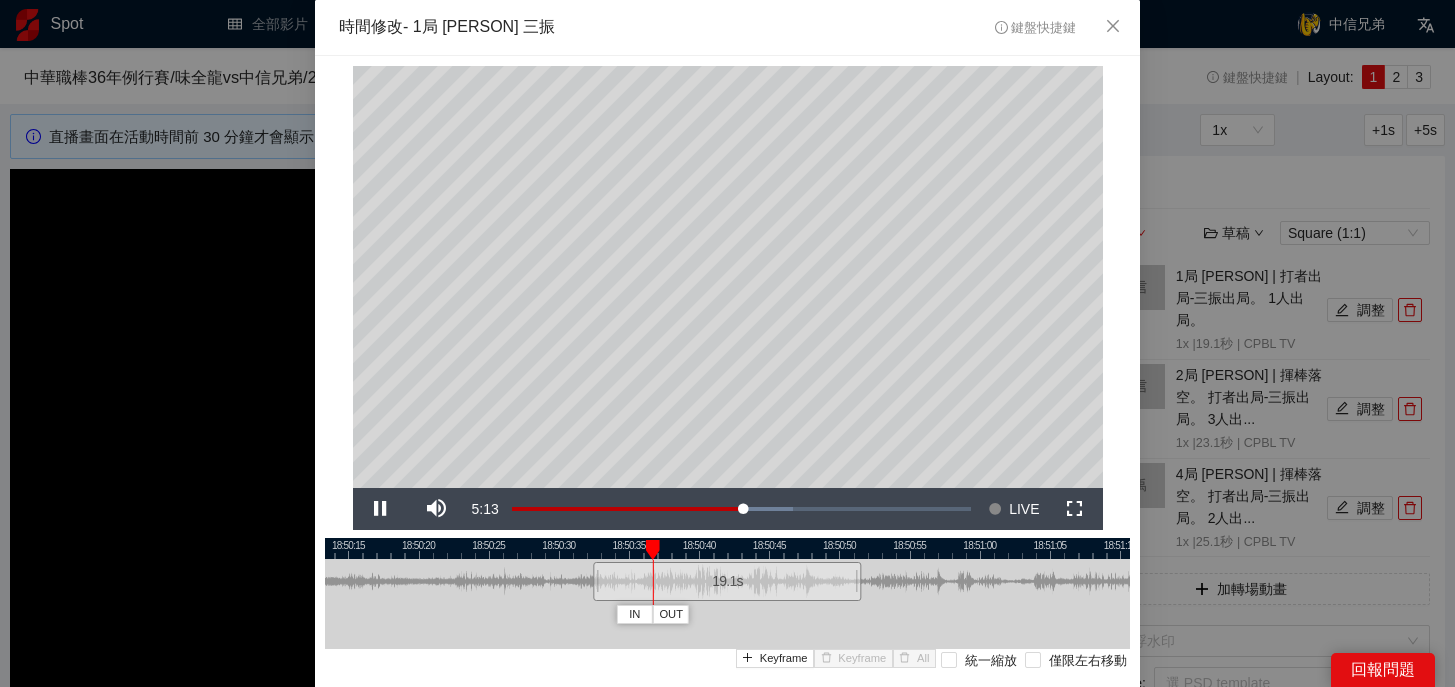 scroll, scrollTop: 49, scrollLeft: 0, axis: vertical 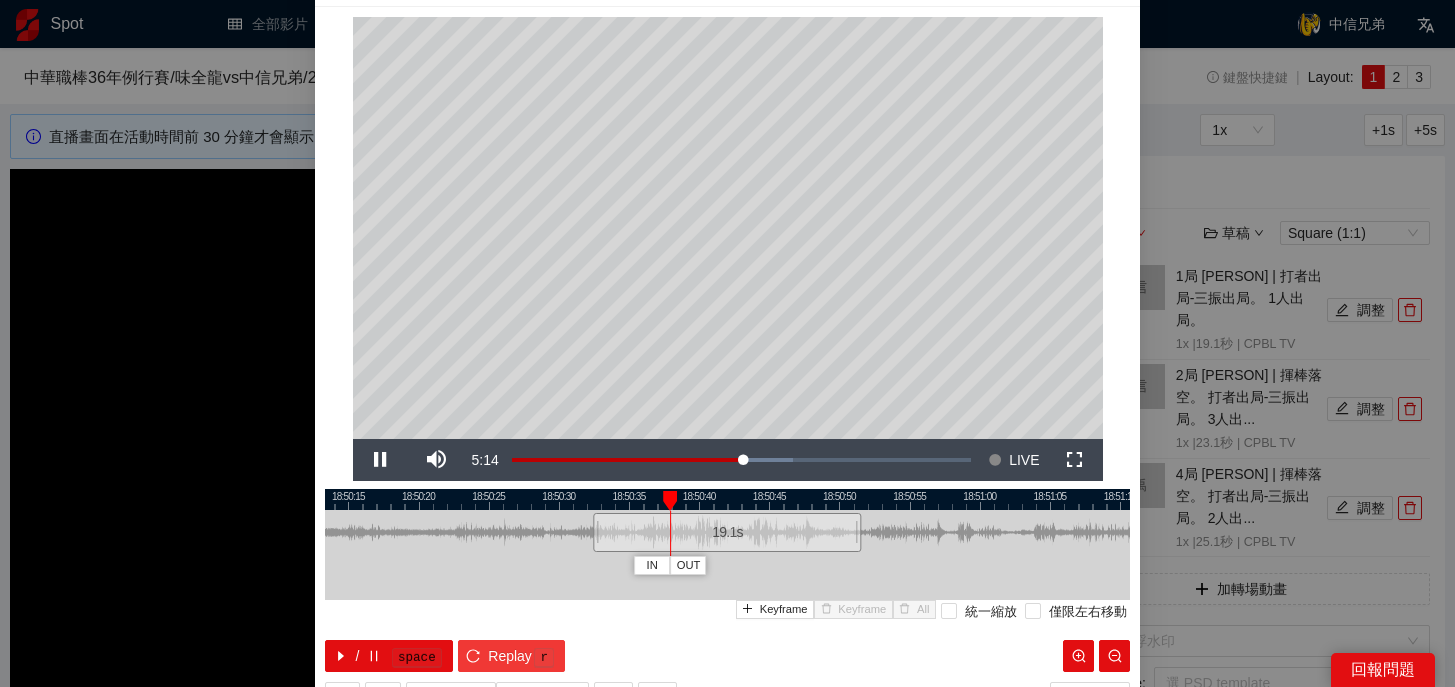 click on "Replay" at bounding box center [510, 656] 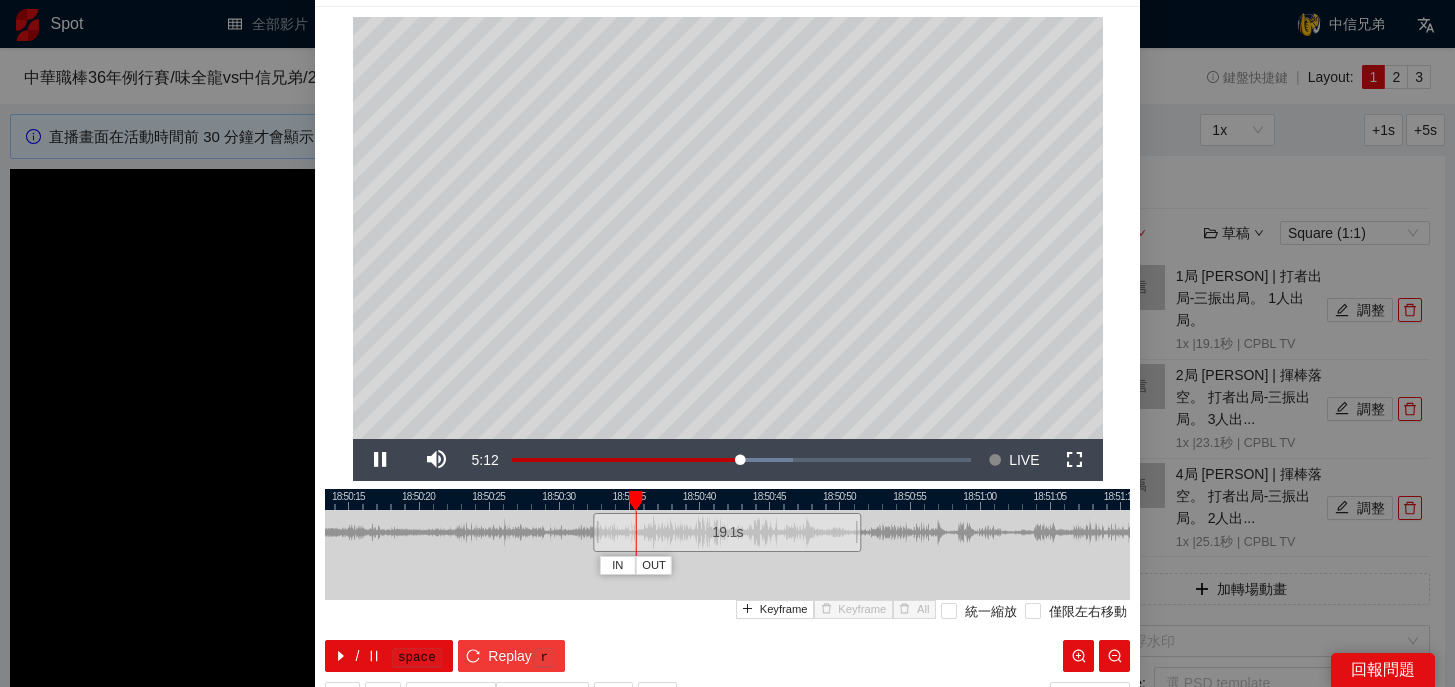 scroll, scrollTop: 19, scrollLeft: 0, axis: vertical 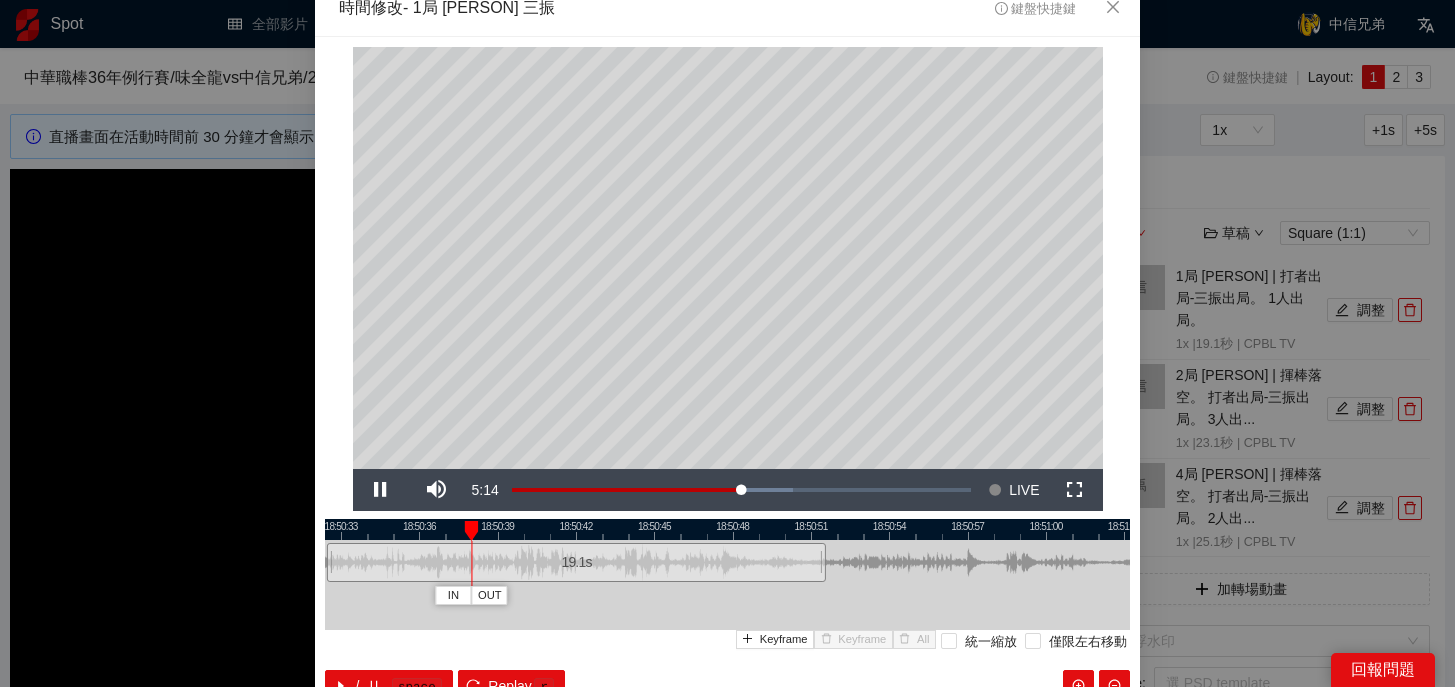 drag, startPoint x: 846, startPoint y: 530, endPoint x: 756, endPoint y: 529, distance: 90.005554 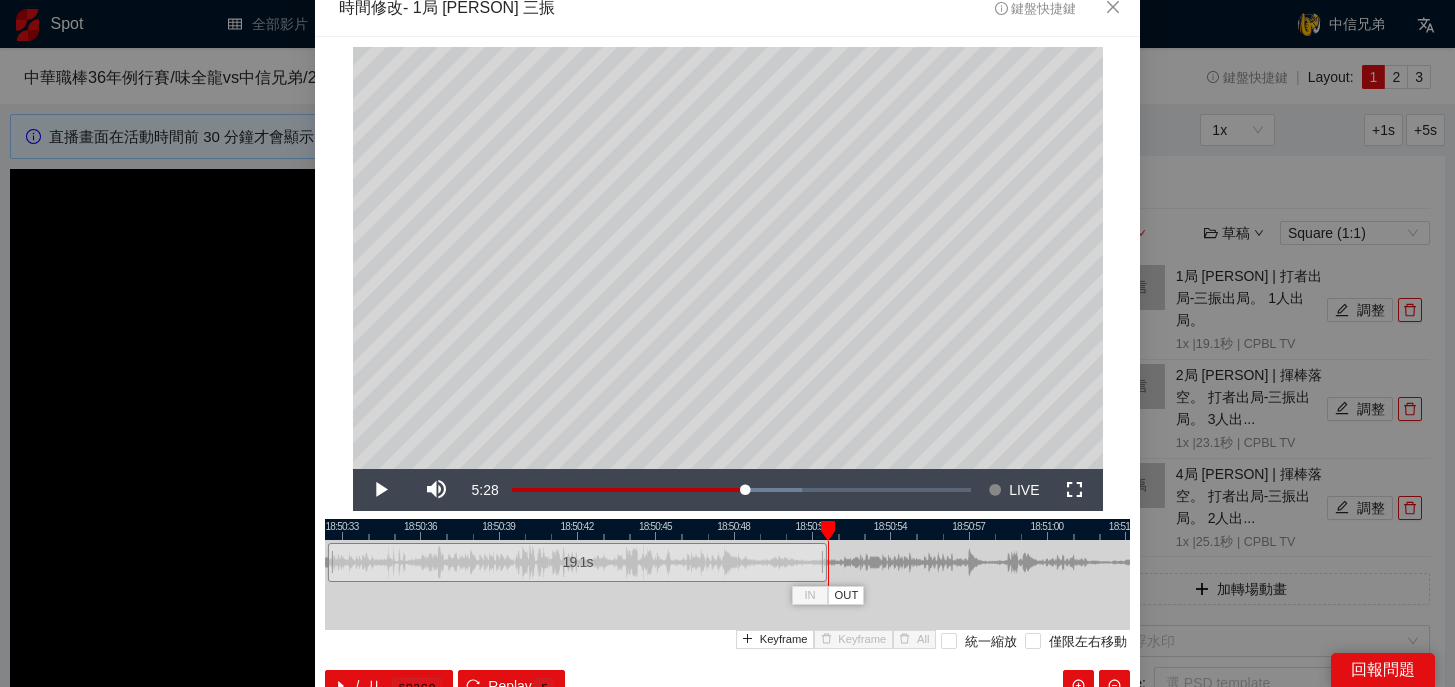 scroll, scrollTop: 109, scrollLeft: 0, axis: vertical 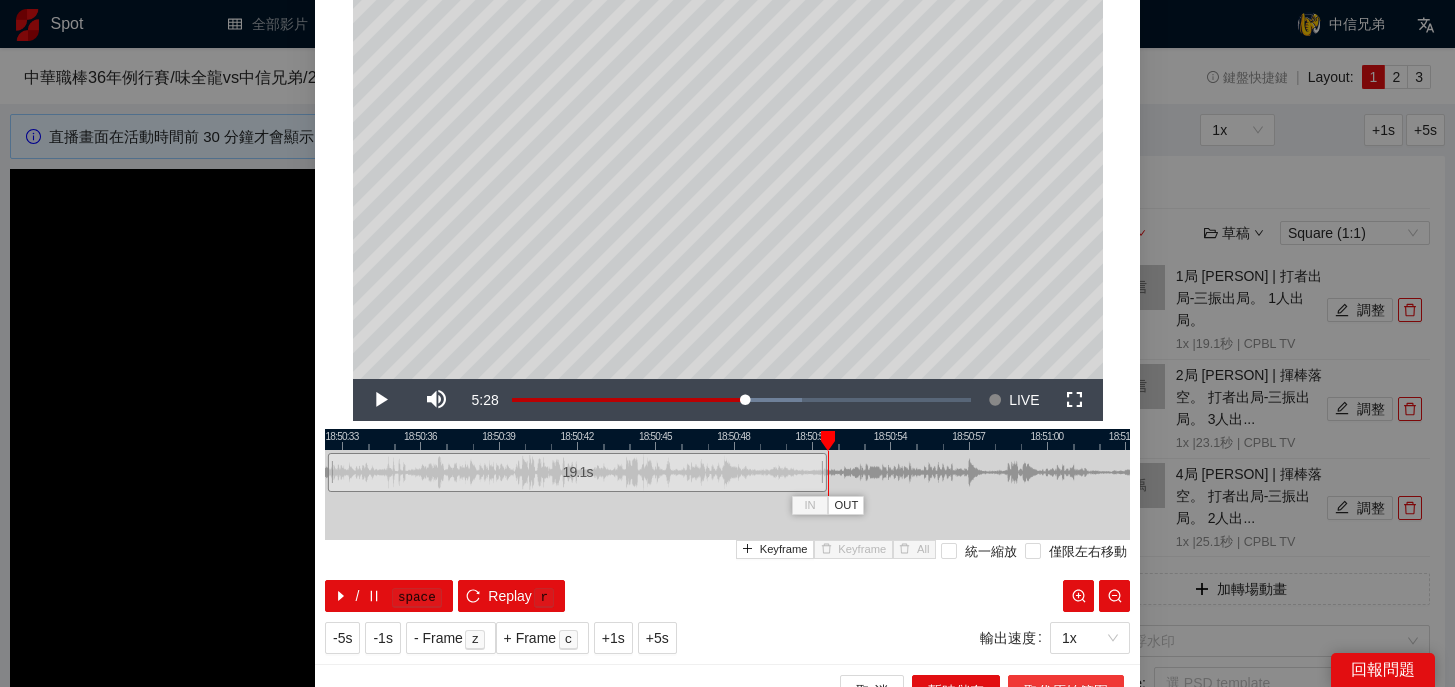 click on "取代原始範圍" at bounding box center [1066, 691] 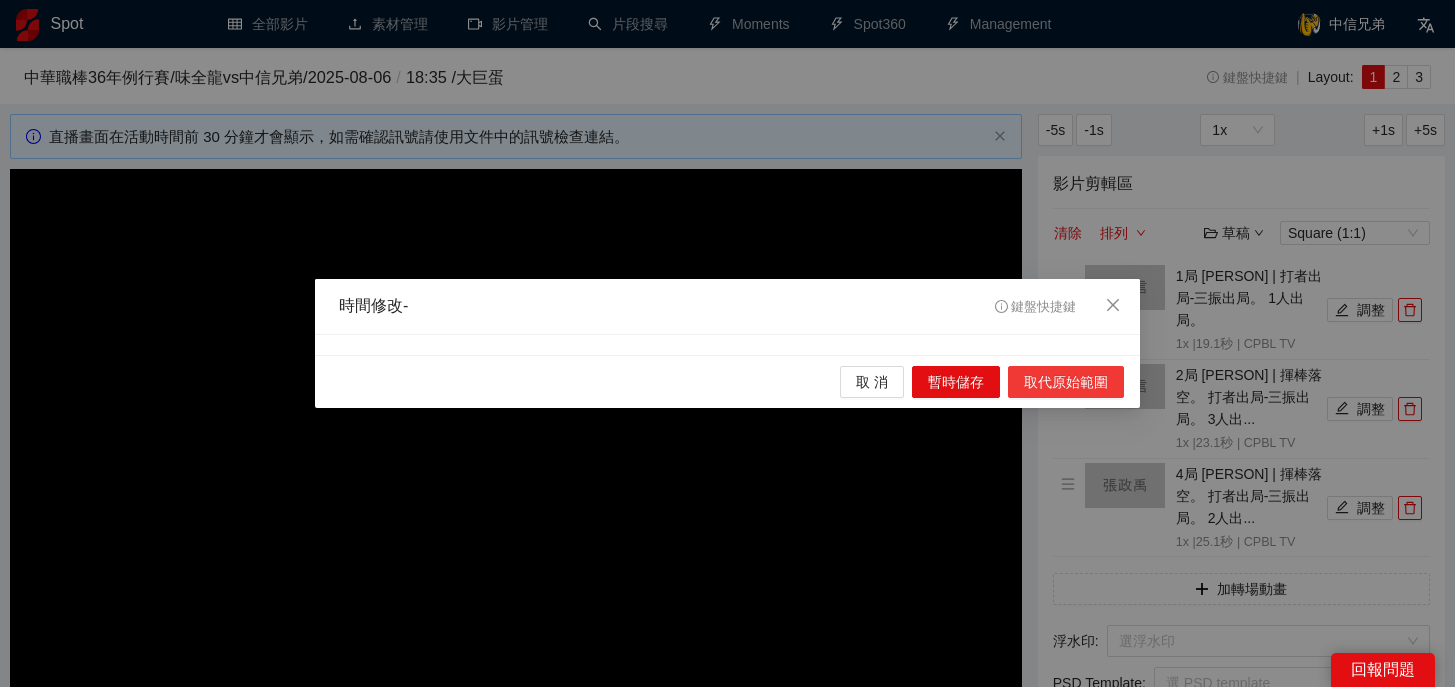 scroll, scrollTop: 0, scrollLeft: 0, axis: both 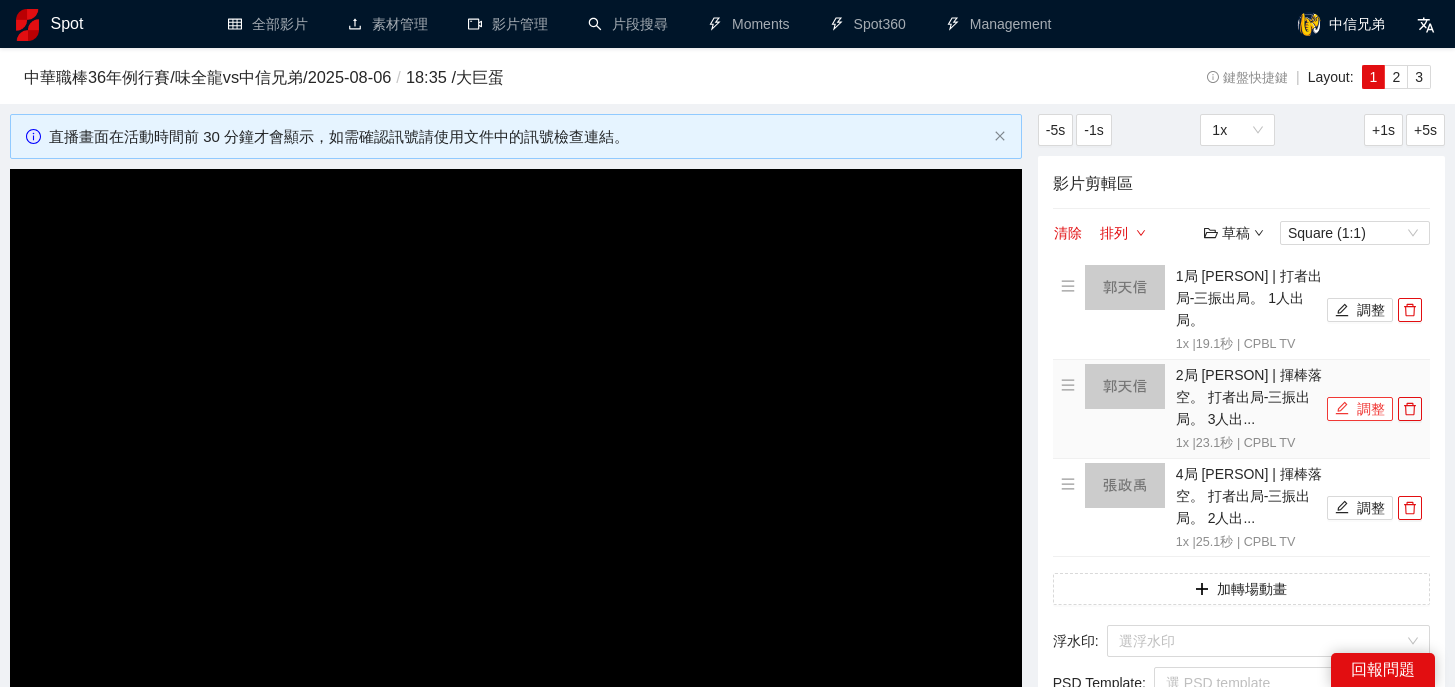 click 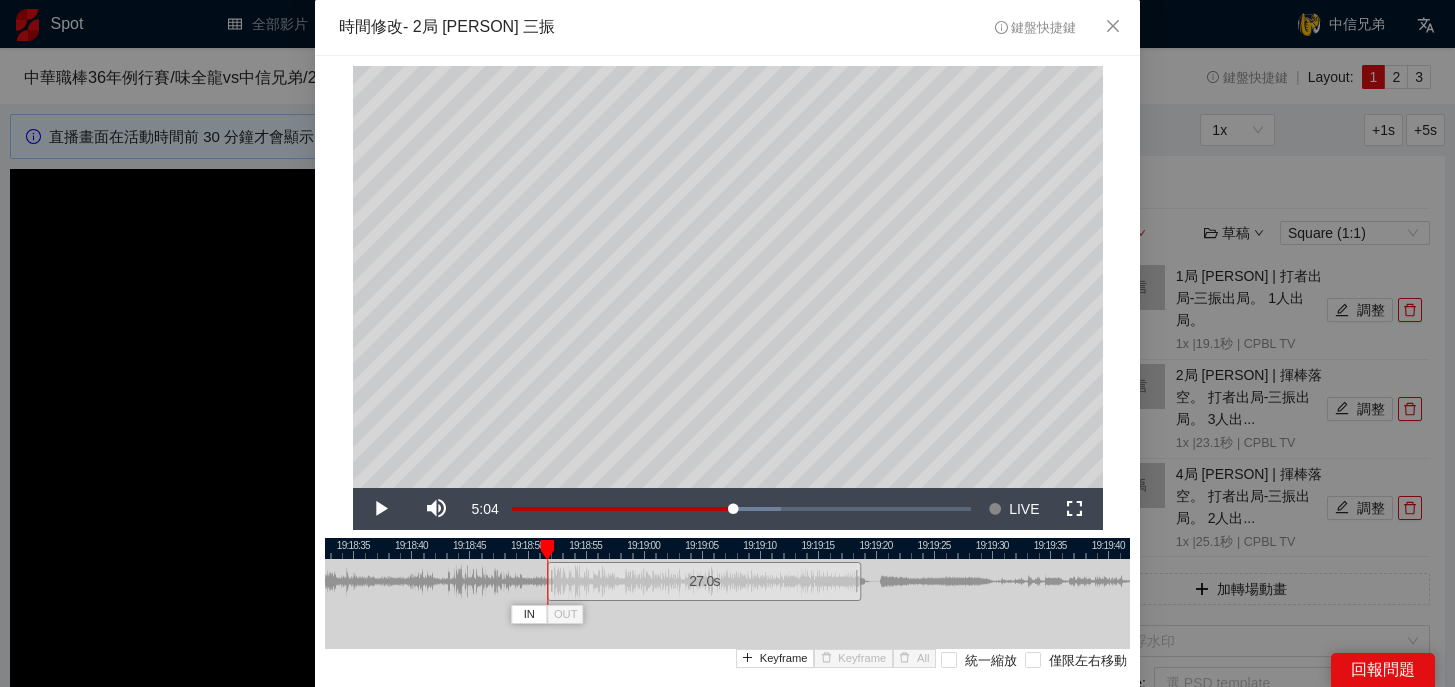 drag, startPoint x: 594, startPoint y: 588, endPoint x: 548, endPoint y: 591, distance: 46.09772 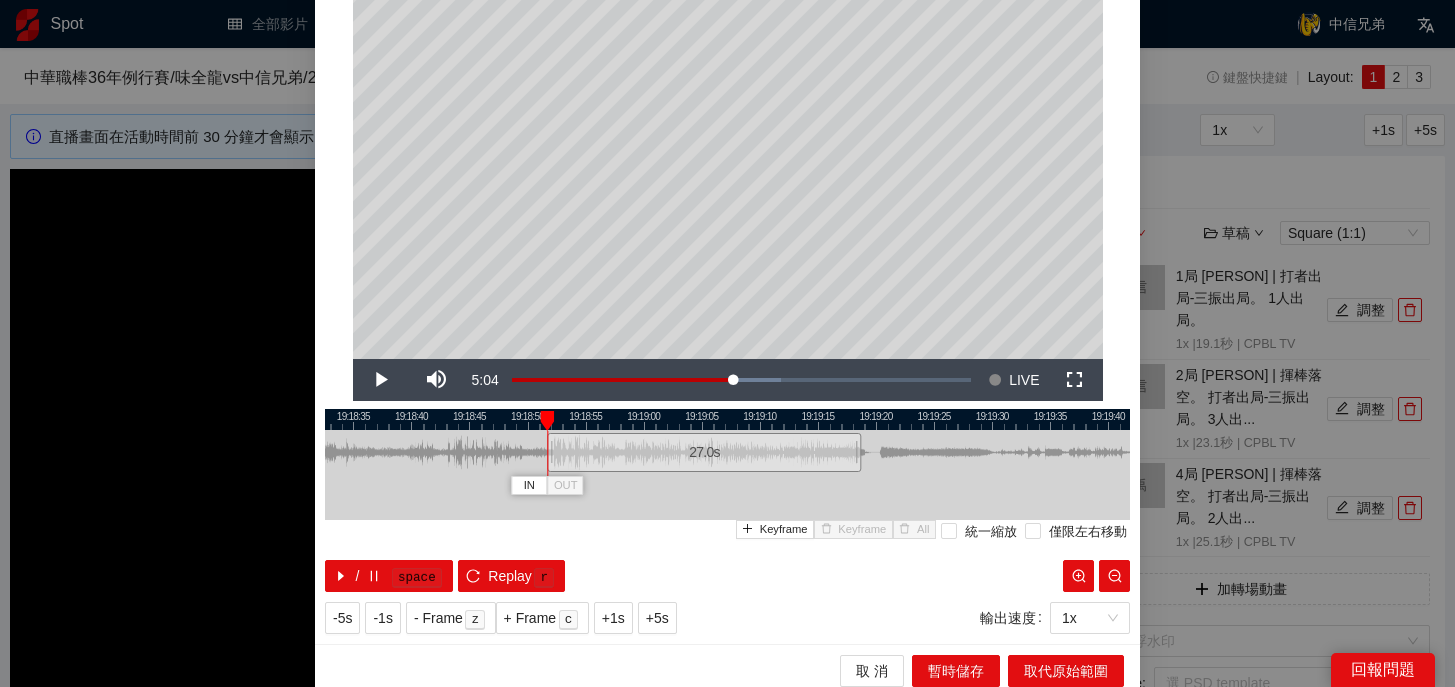 scroll, scrollTop: 138, scrollLeft: 0, axis: vertical 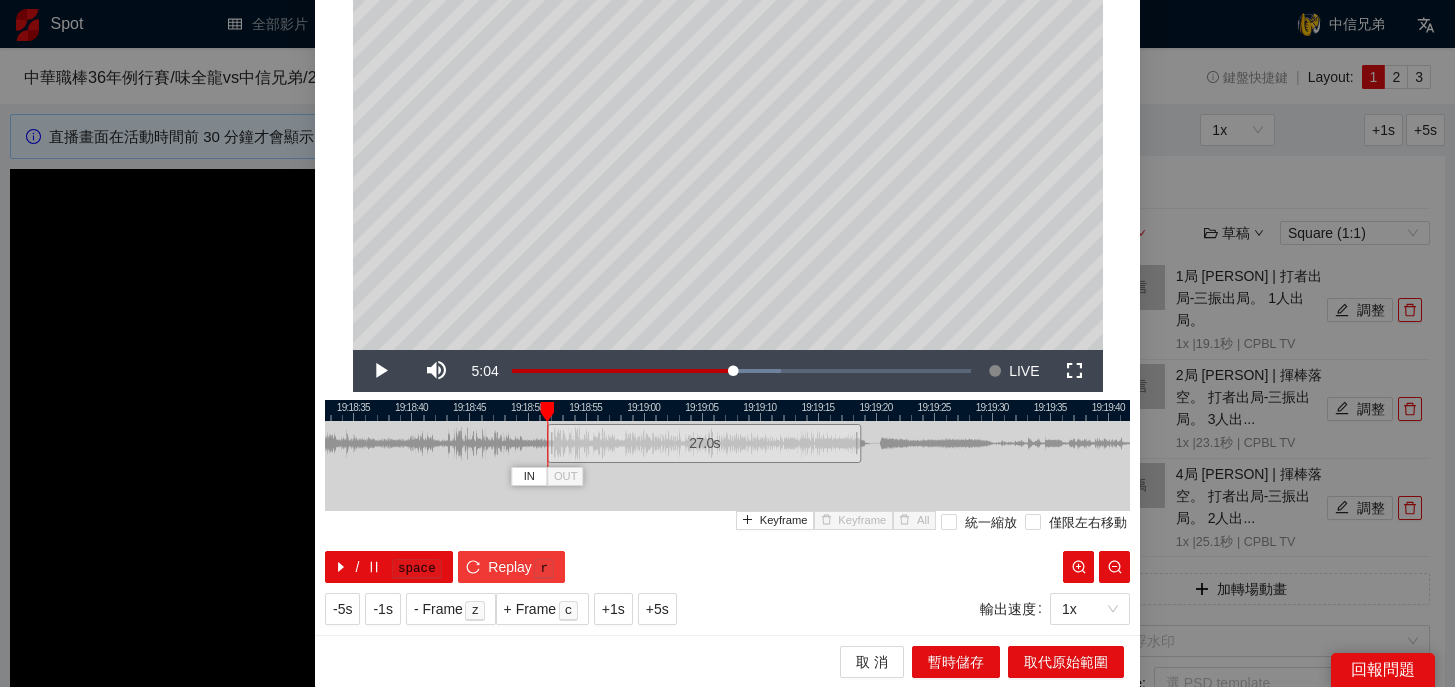 click on "r" at bounding box center (544, 569) 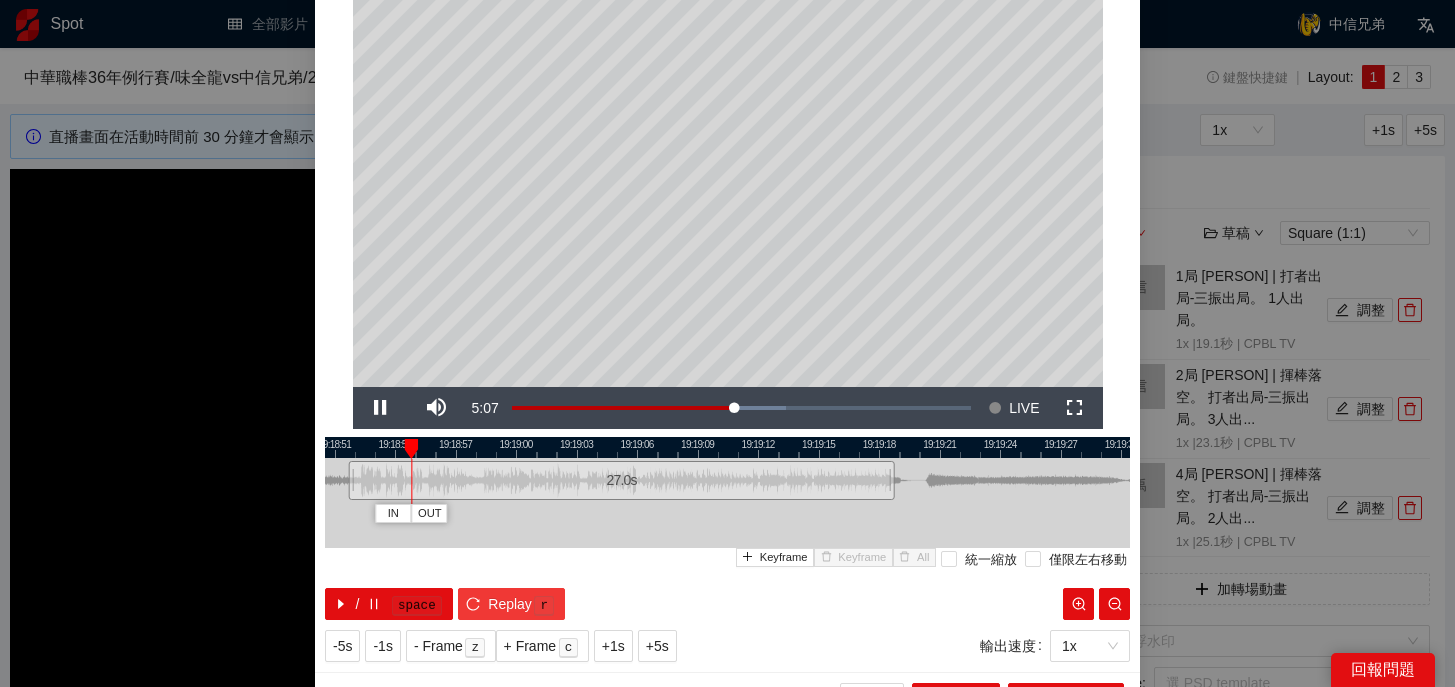 scroll, scrollTop: 100, scrollLeft: 0, axis: vertical 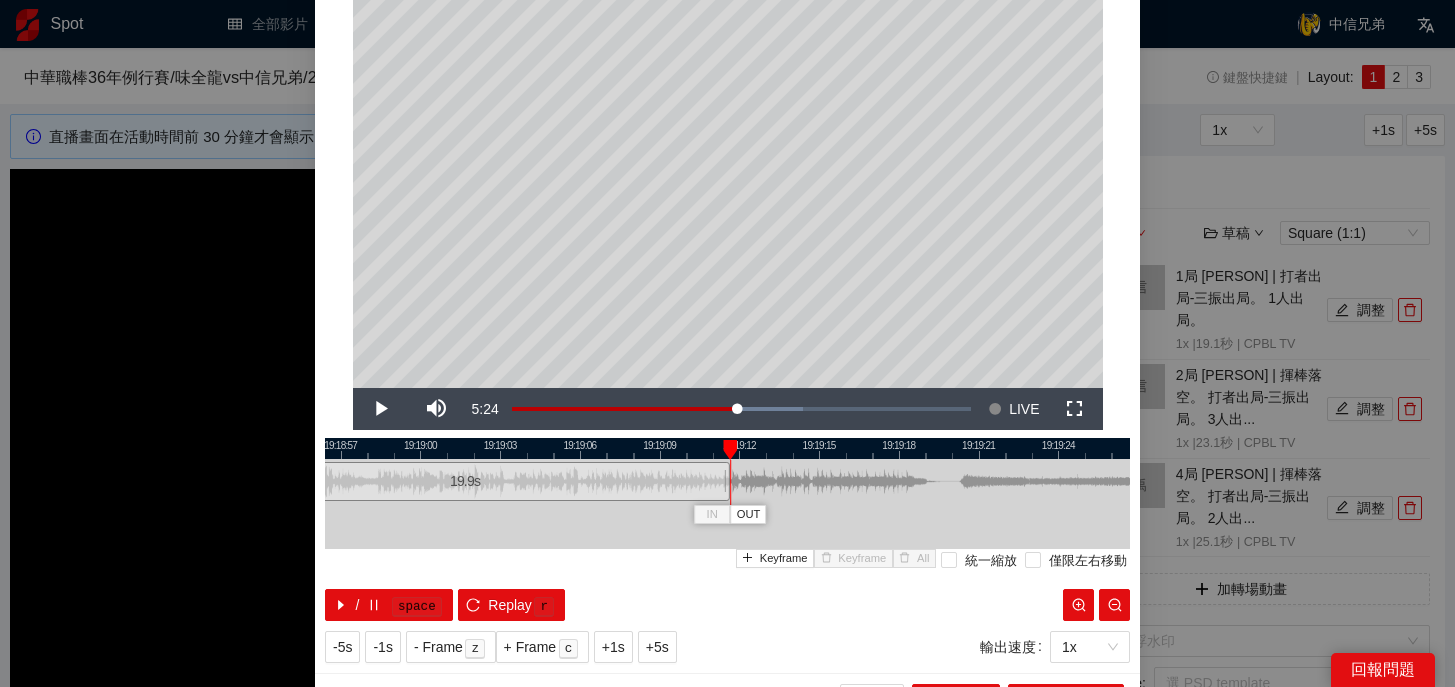 drag, startPoint x: 915, startPoint y: 479, endPoint x: 726, endPoint y: 490, distance: 189.31984 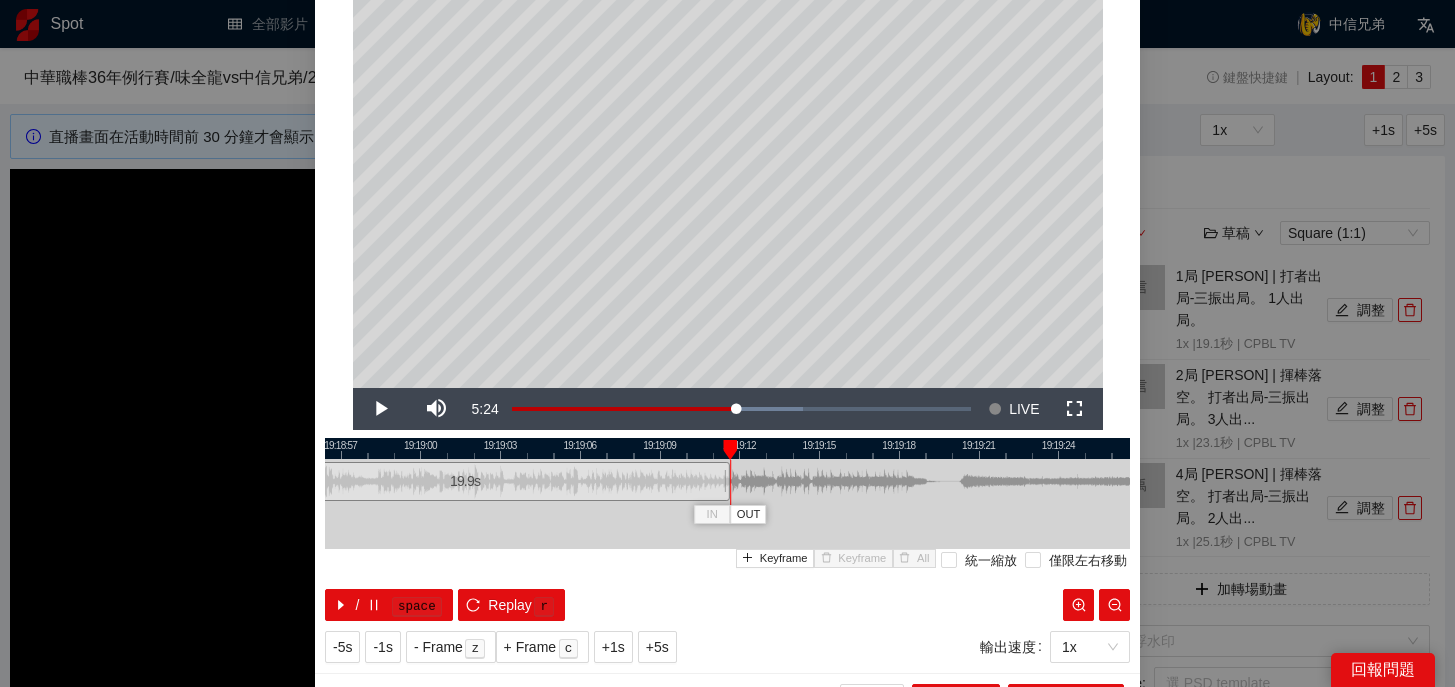click at bounding box center [730, 450] 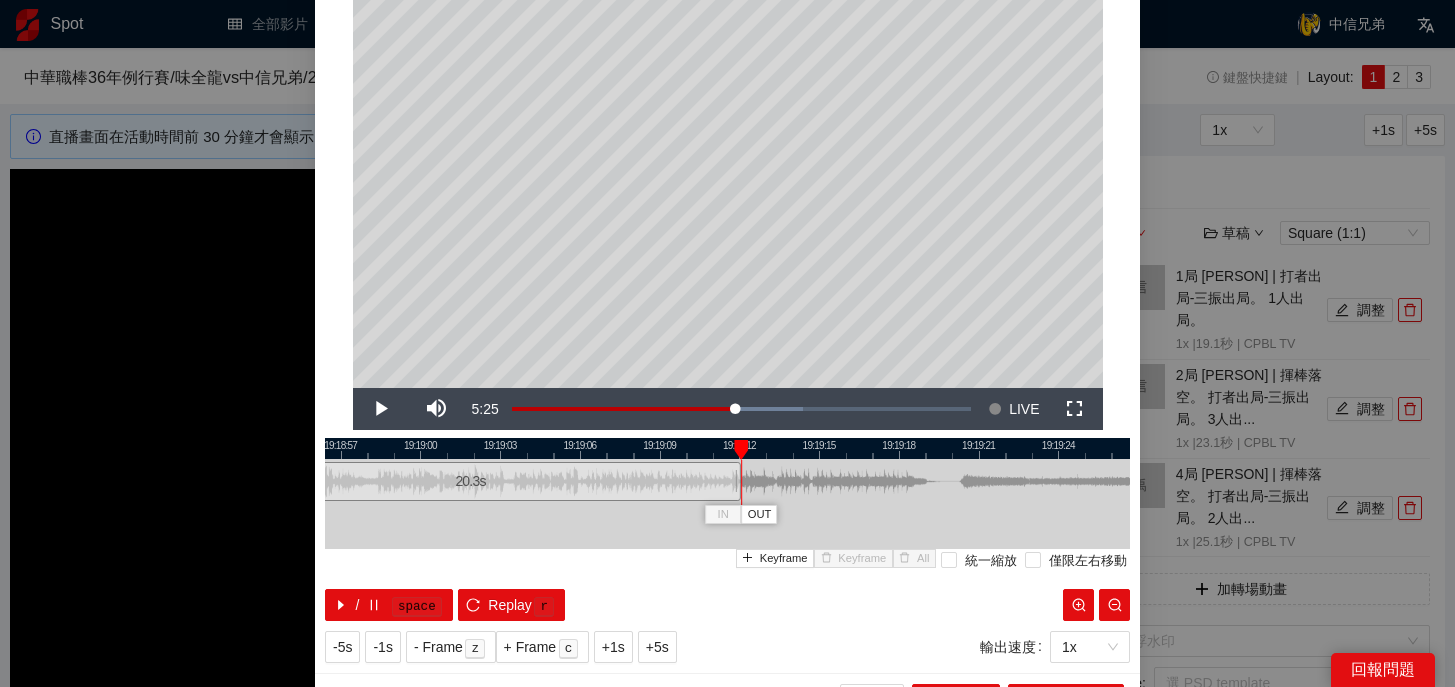 drag, startPoint x: 728, startPoint y: 485, endPoint x: 739, endPoint y: 485, distance: 11 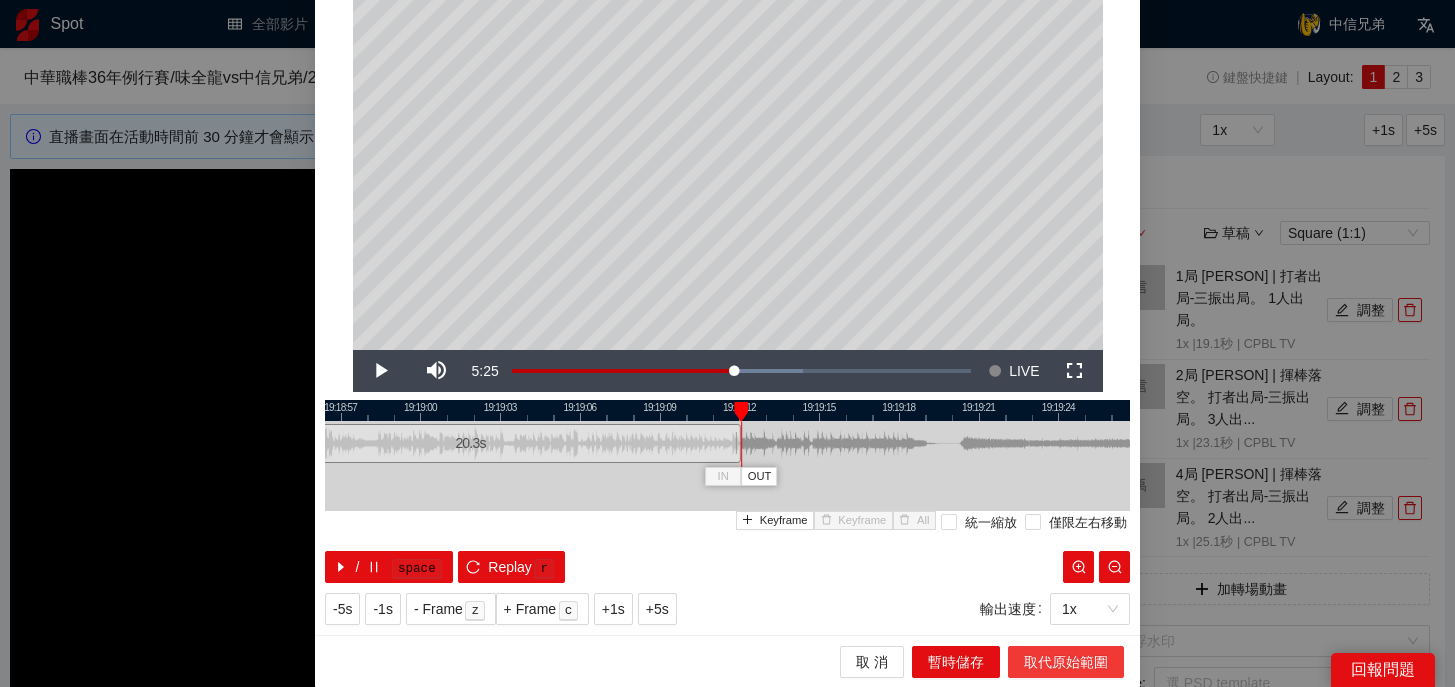 click on "取代原始範圍" at bounding box center (1066, 662) 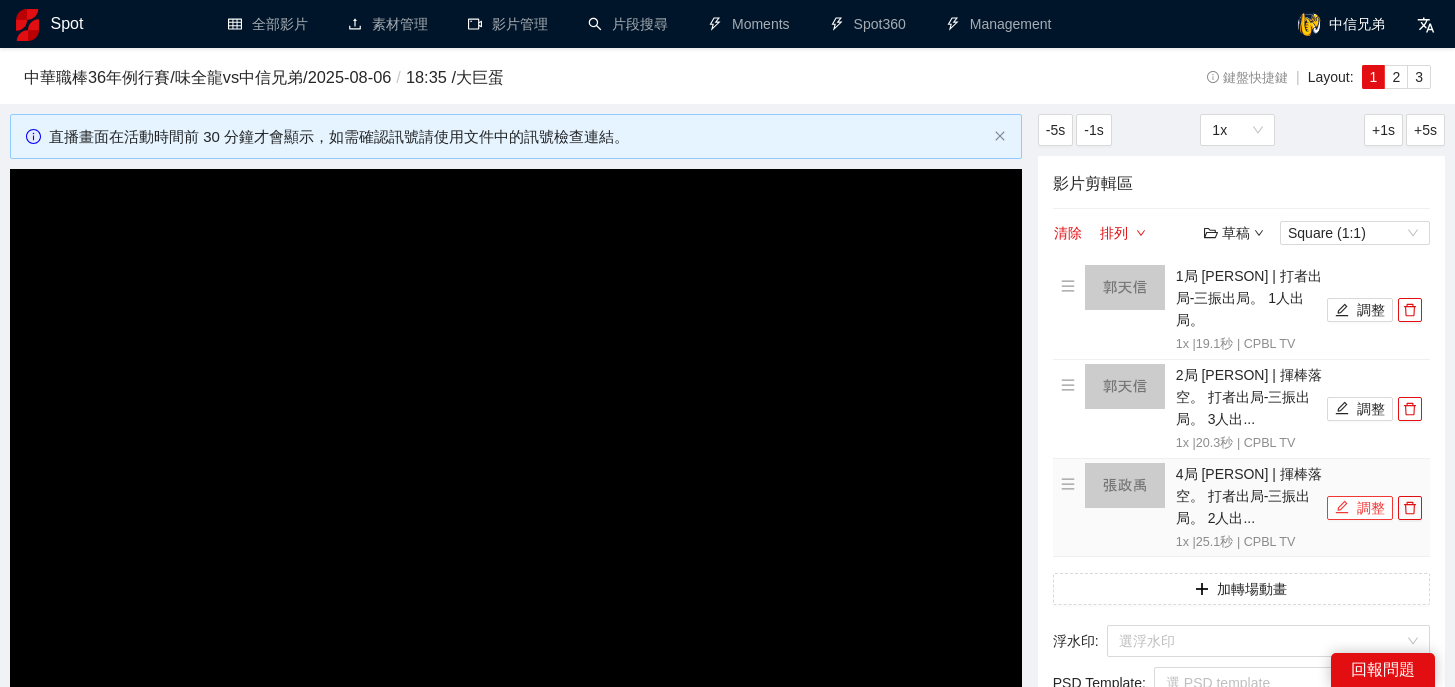 click 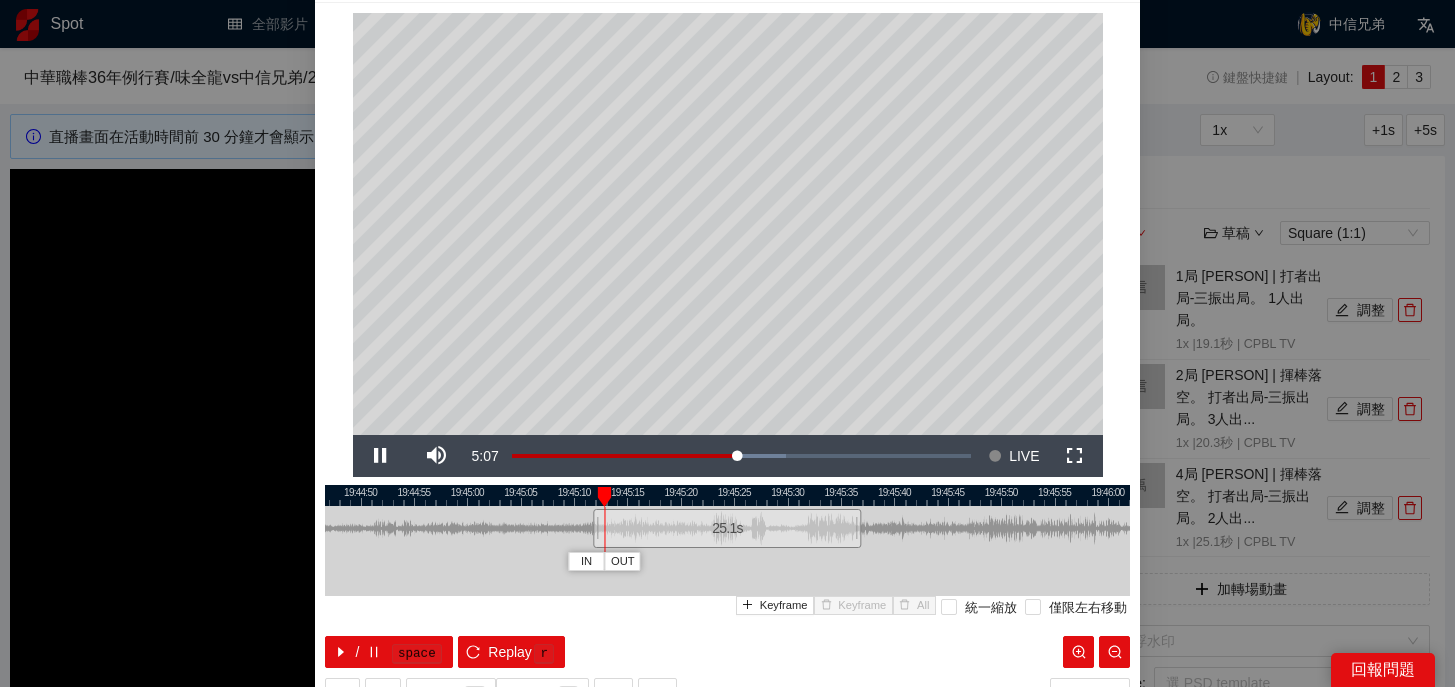 scroll, scrollTop: 54, scrollLeft: 0, axis: vertical 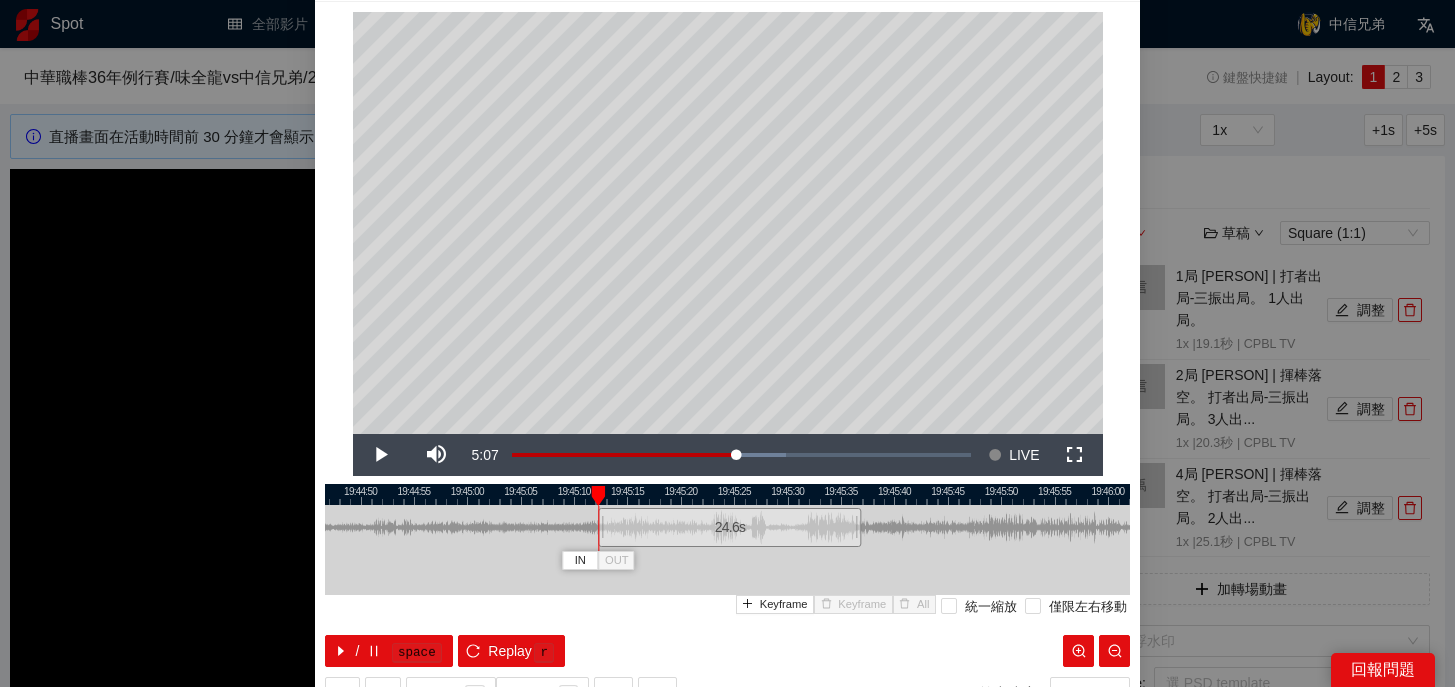 click at bounding box center [601, 527] 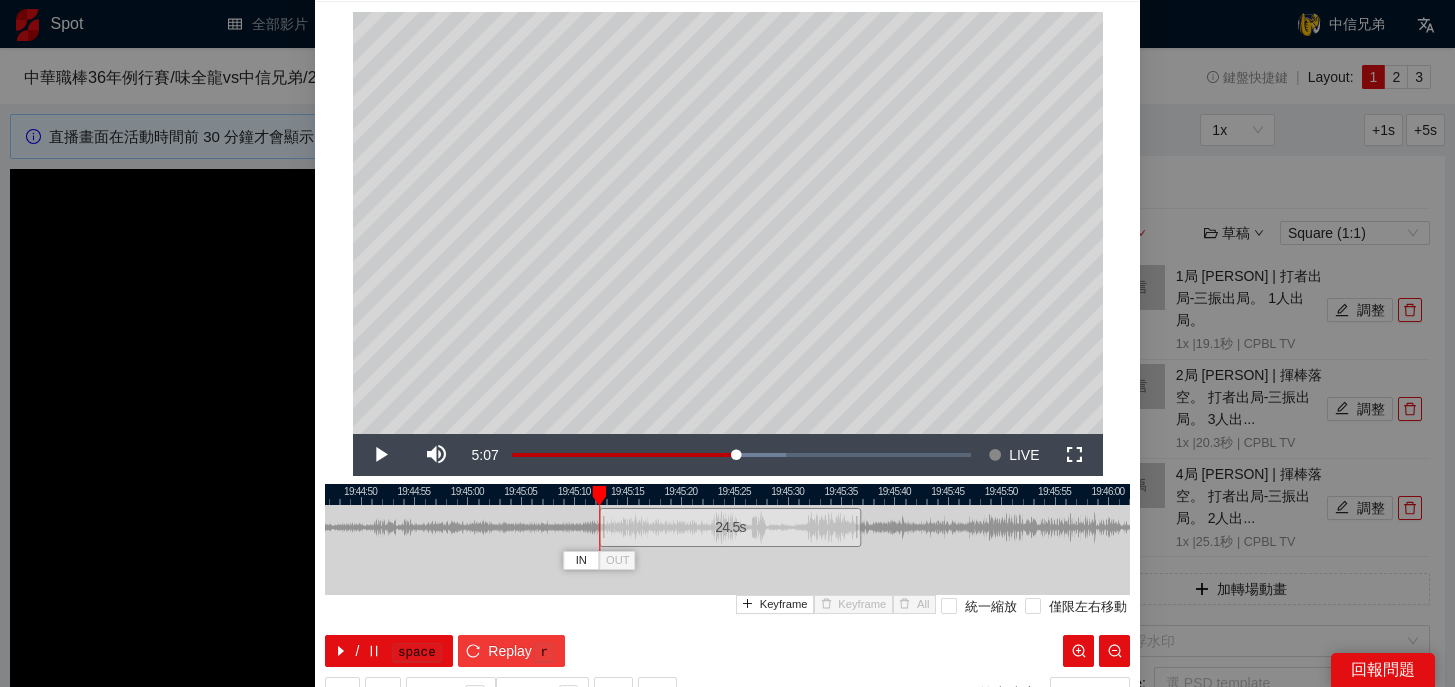 click on "r" at bounding box center (544, 653) 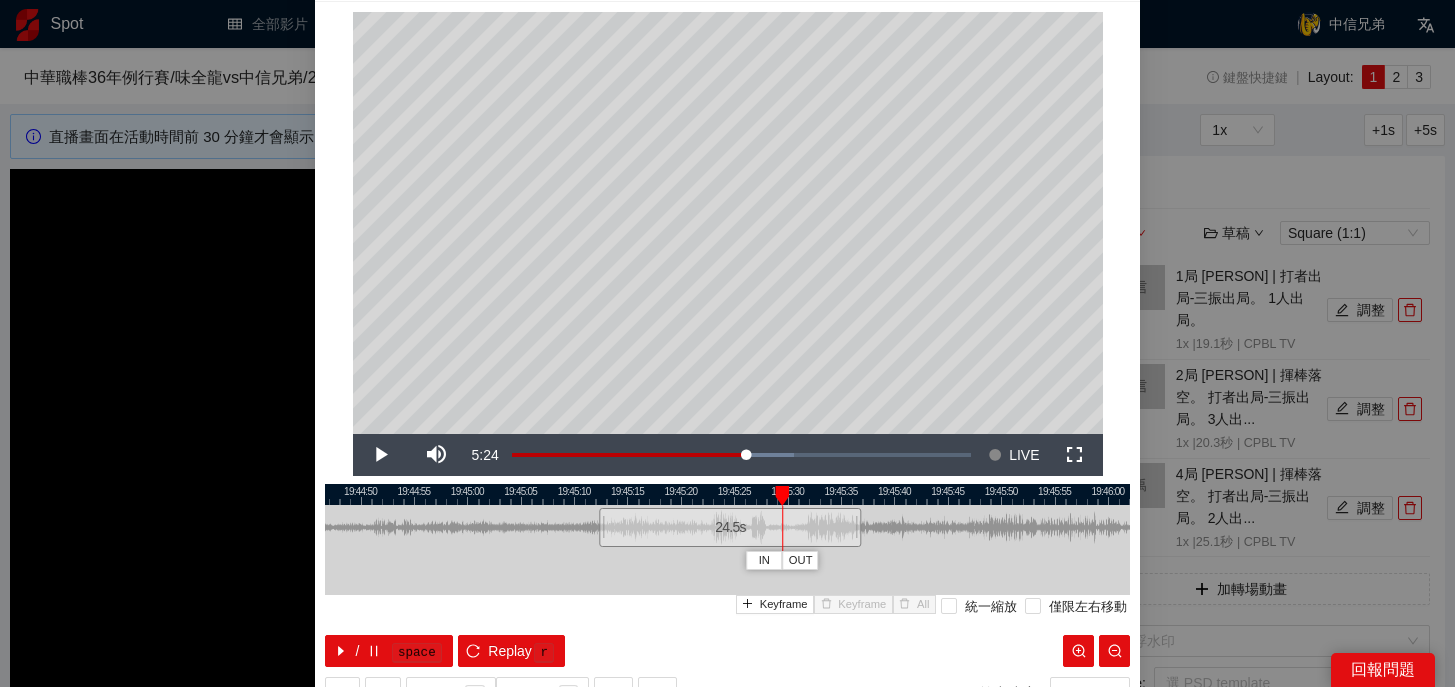 drag, startPoint x: 635, startPoint y: 488, endPoint x: 782, endPoint y: 497, distance: 147.27525 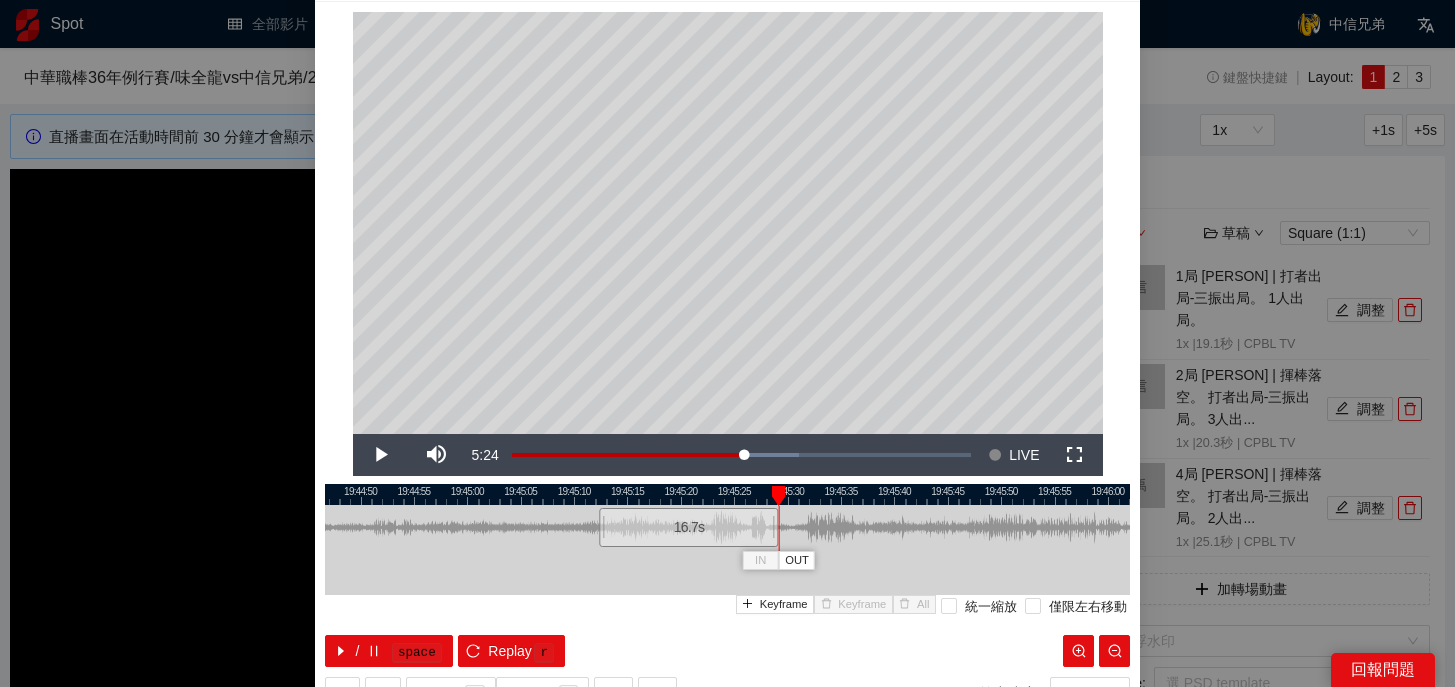 drag, startPoint x: 858, startPoint y: 528, endPoint x: 775, endPoint y: 535, distance: 83.294655 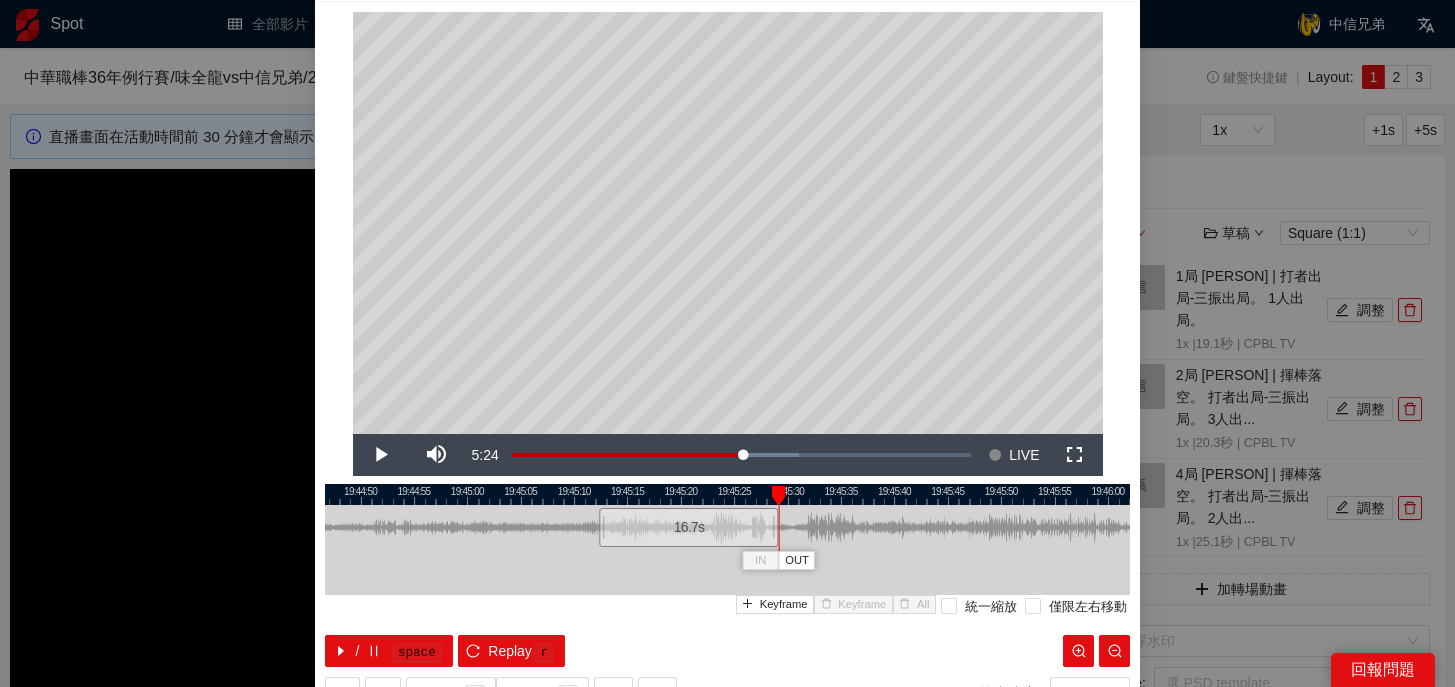 scroll, scrollTop: 138, scrollLeft: 0, axis: vertical 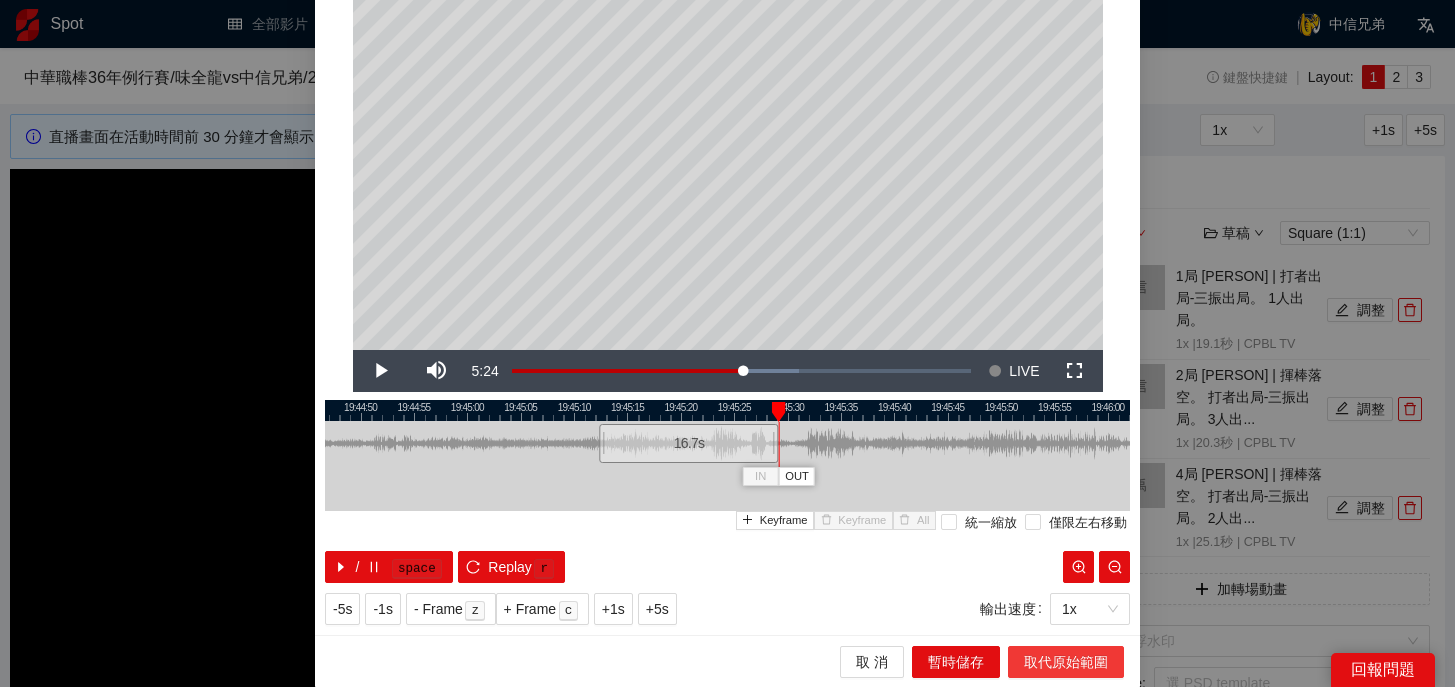 click on "取代原始範圍" at bounding box center [1066, 662] 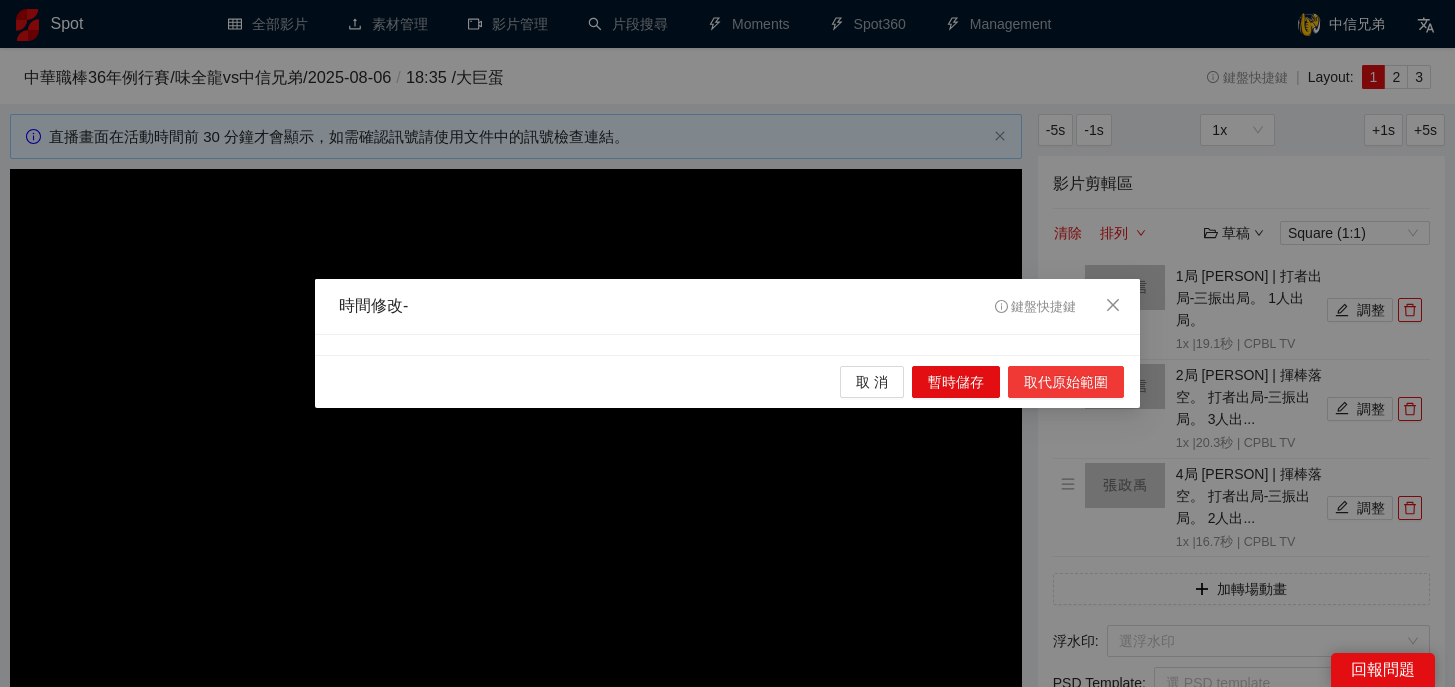 scroll, scrollTop: 0, scrollLeft: 0, axis: both 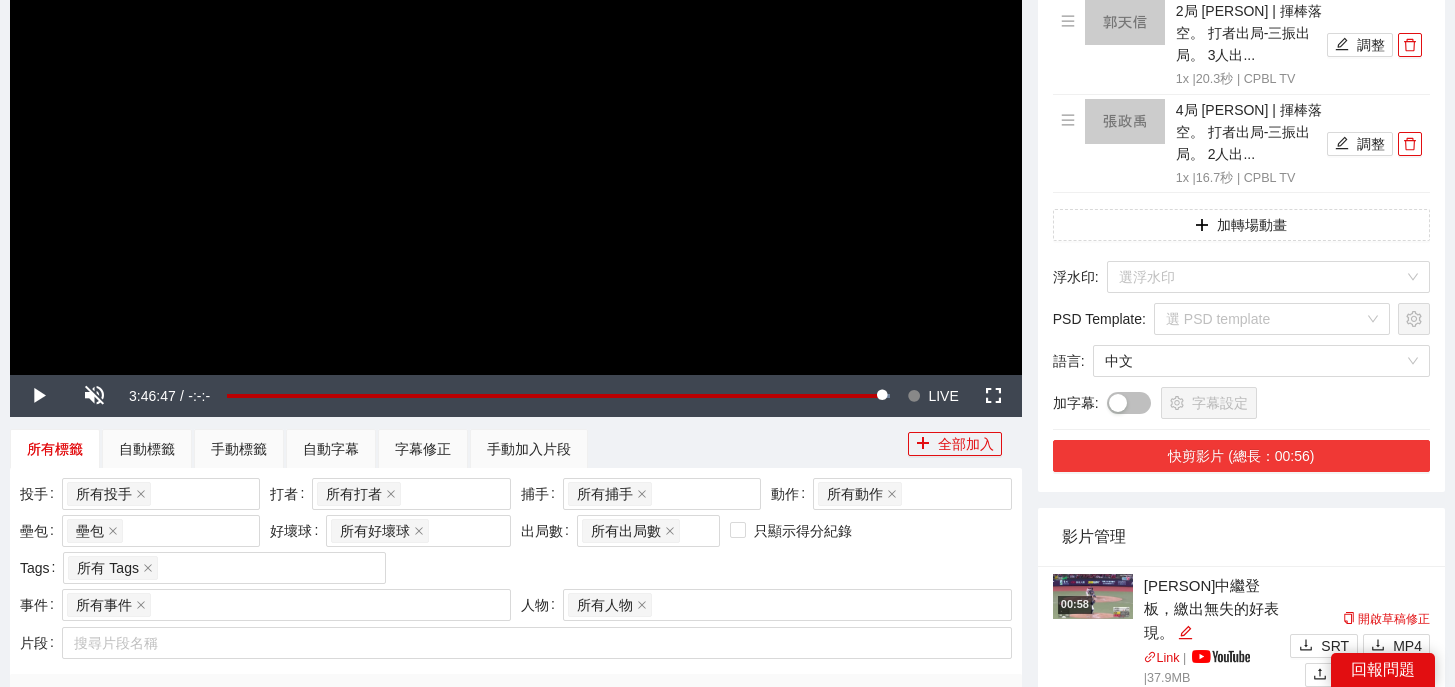 click on "快剪影片 (總長：00:56)" at bounding box center [1241, 456] 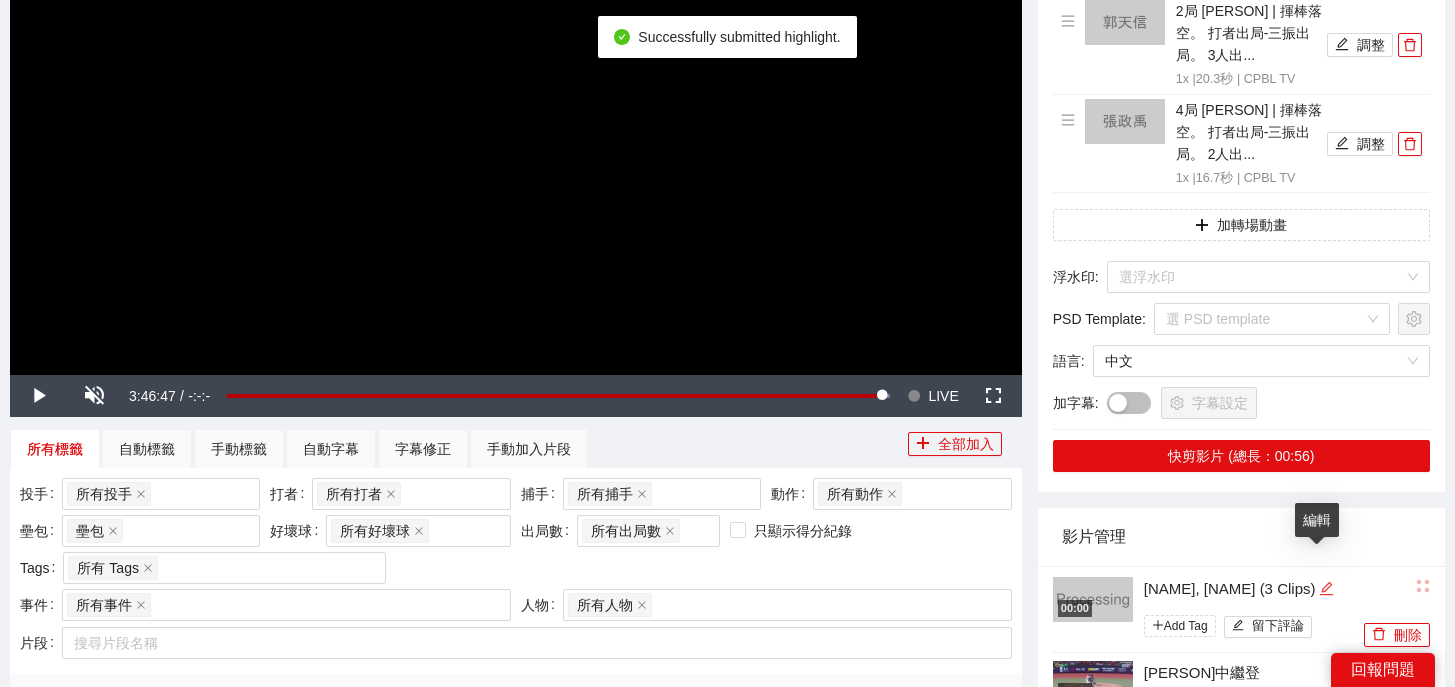 click 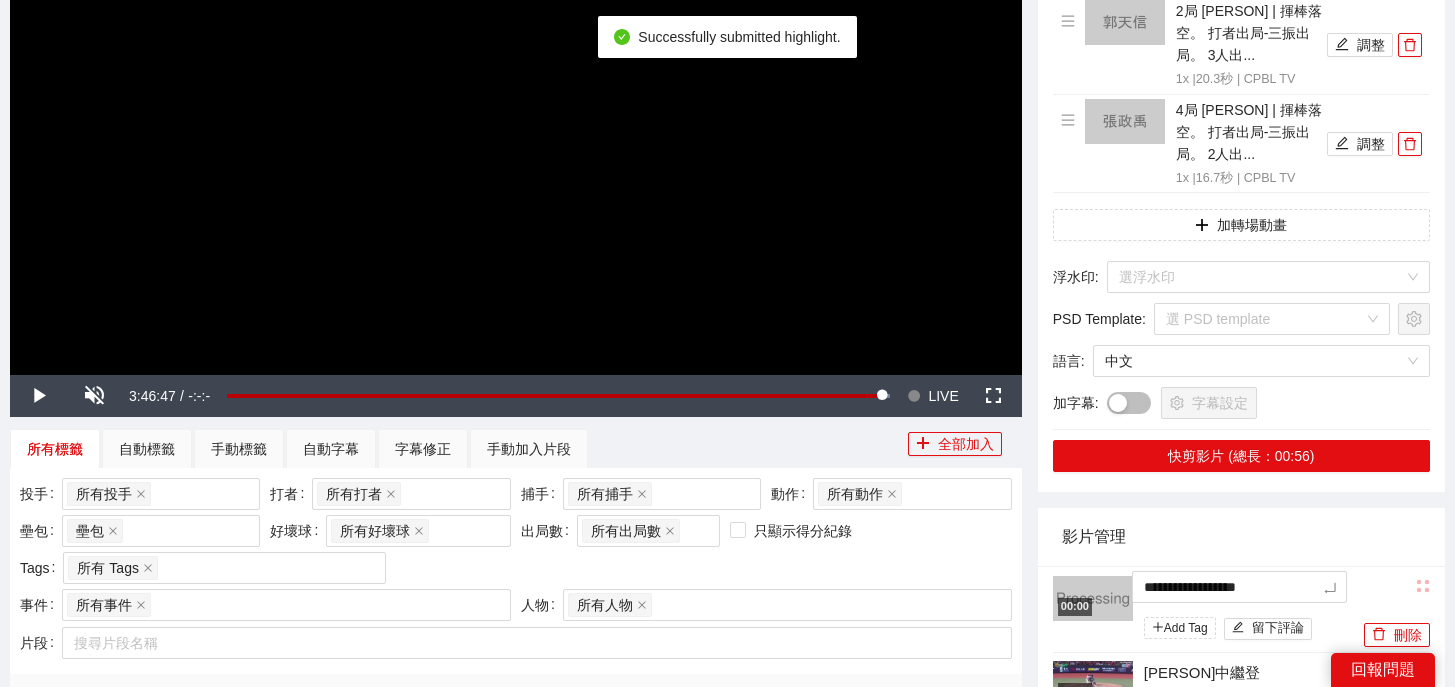 drag, startPoint x: 1314, startPoint y: 569, endPoint x: 992, endPoint y: 557, distance: 322.2235 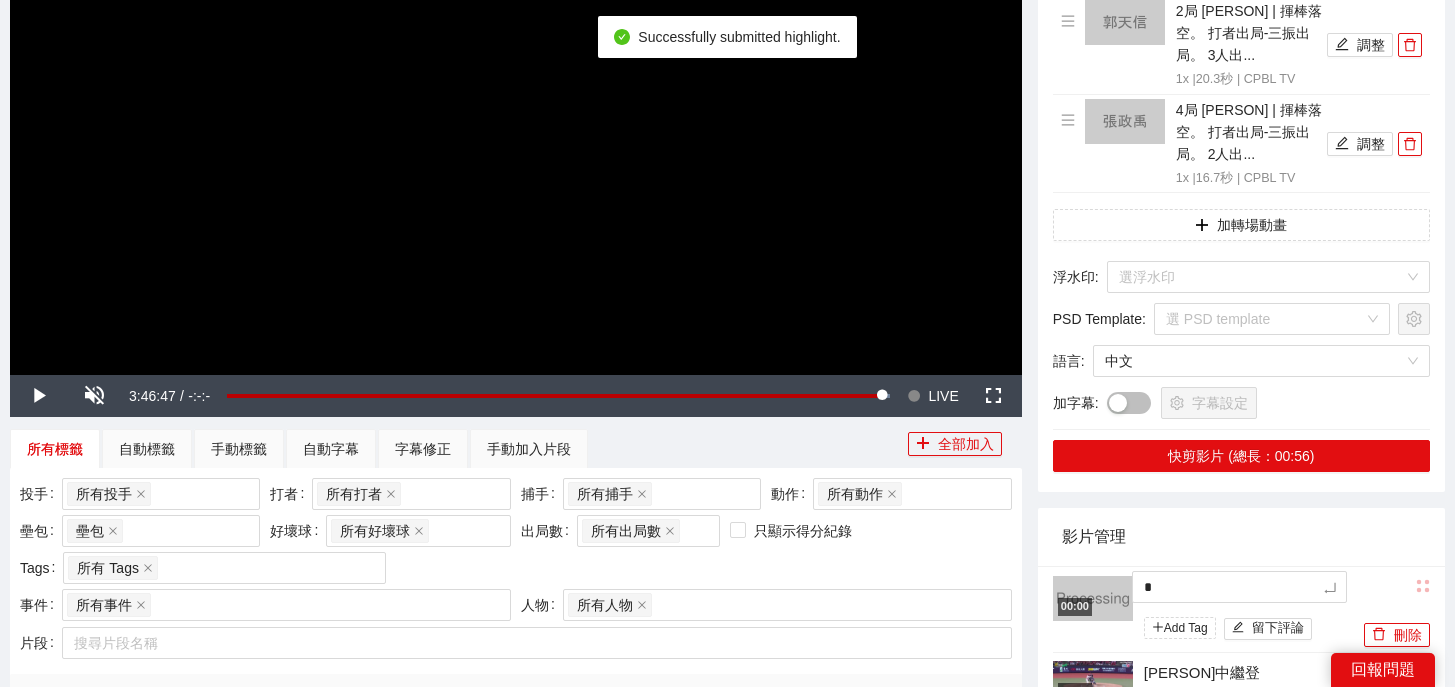 type 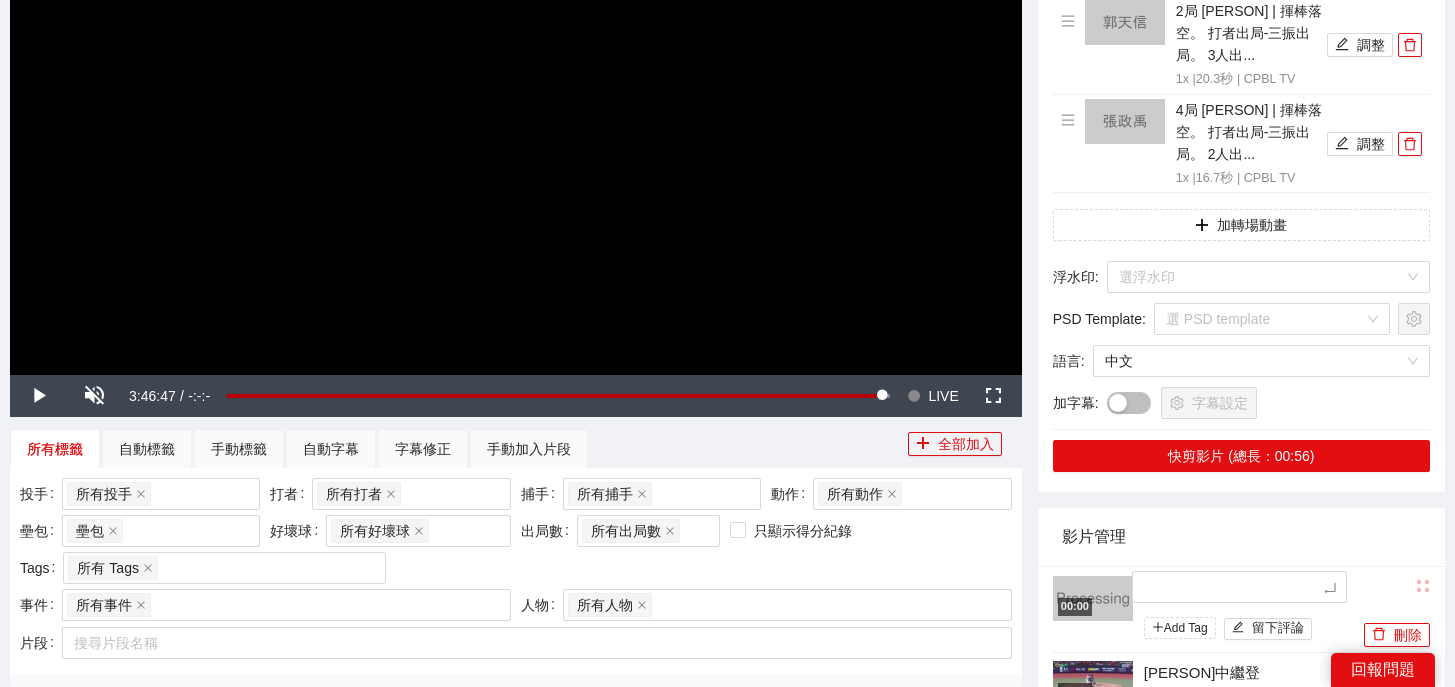 type on "*" 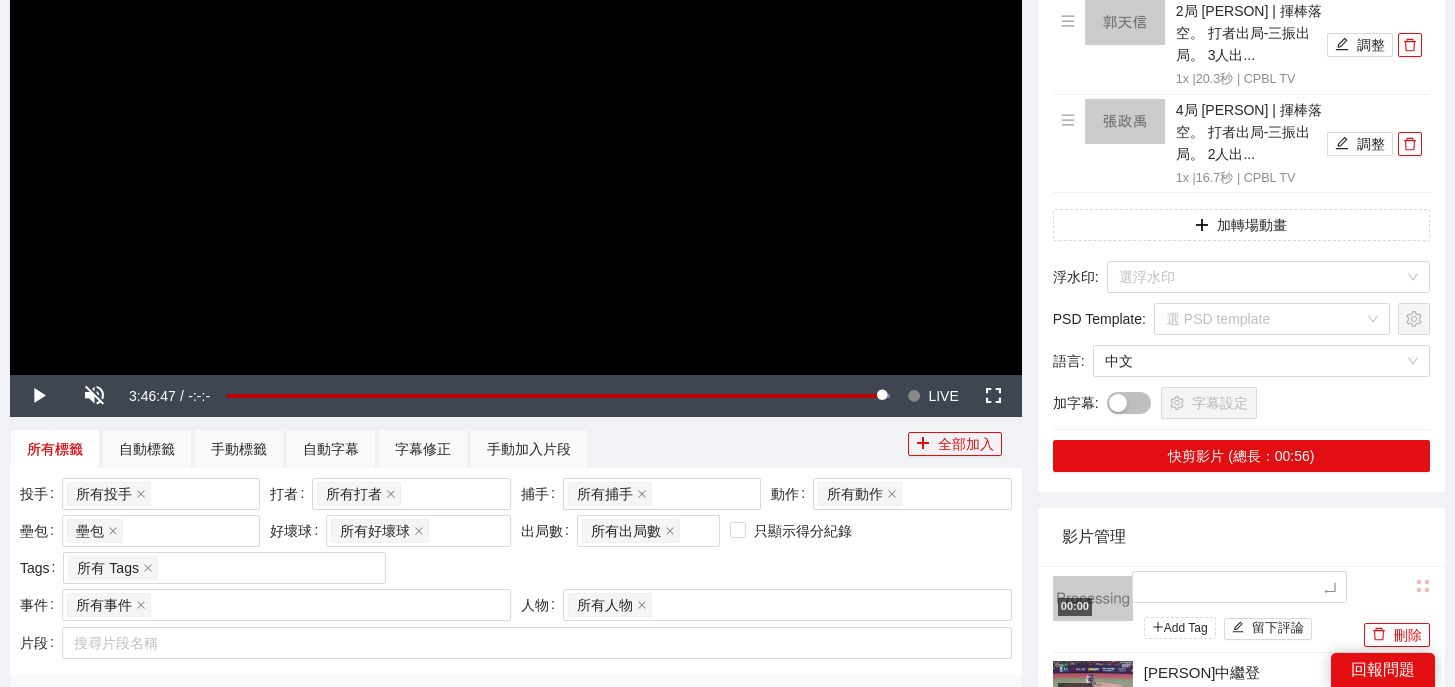 type on "*" 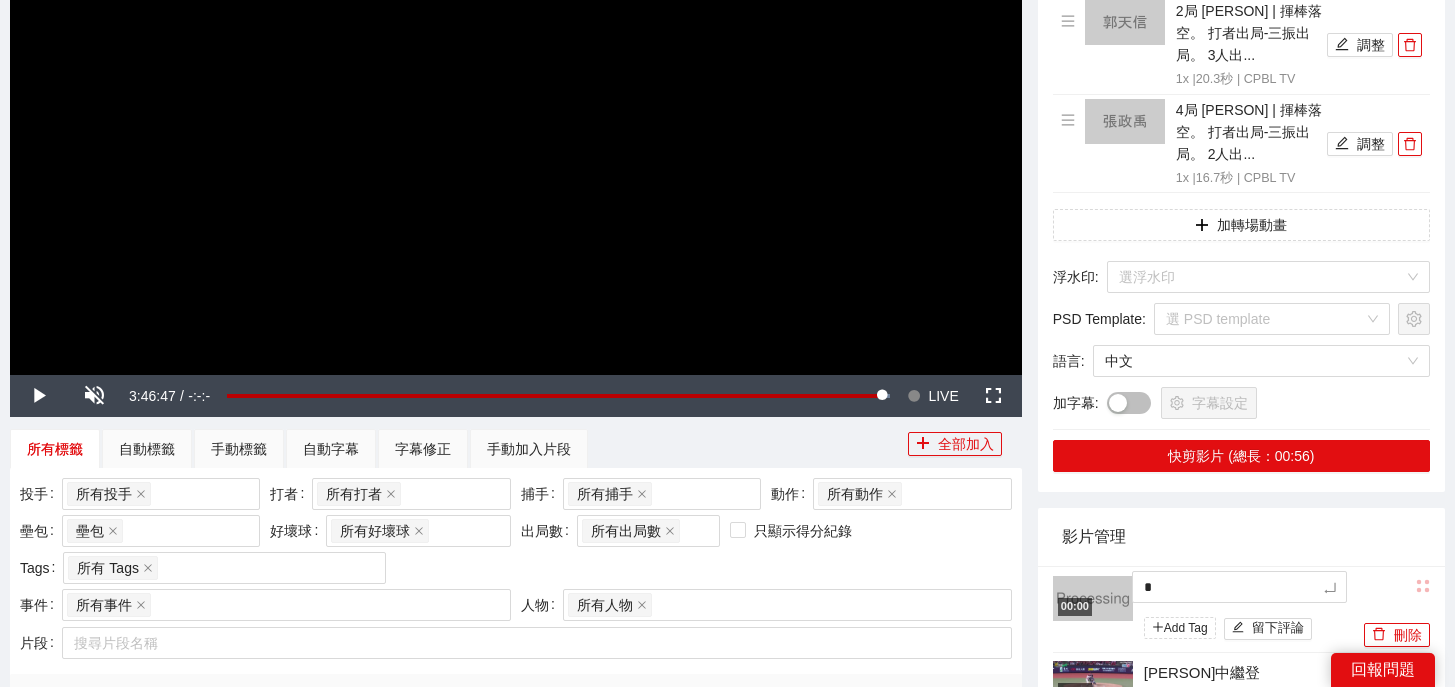 type on "**" 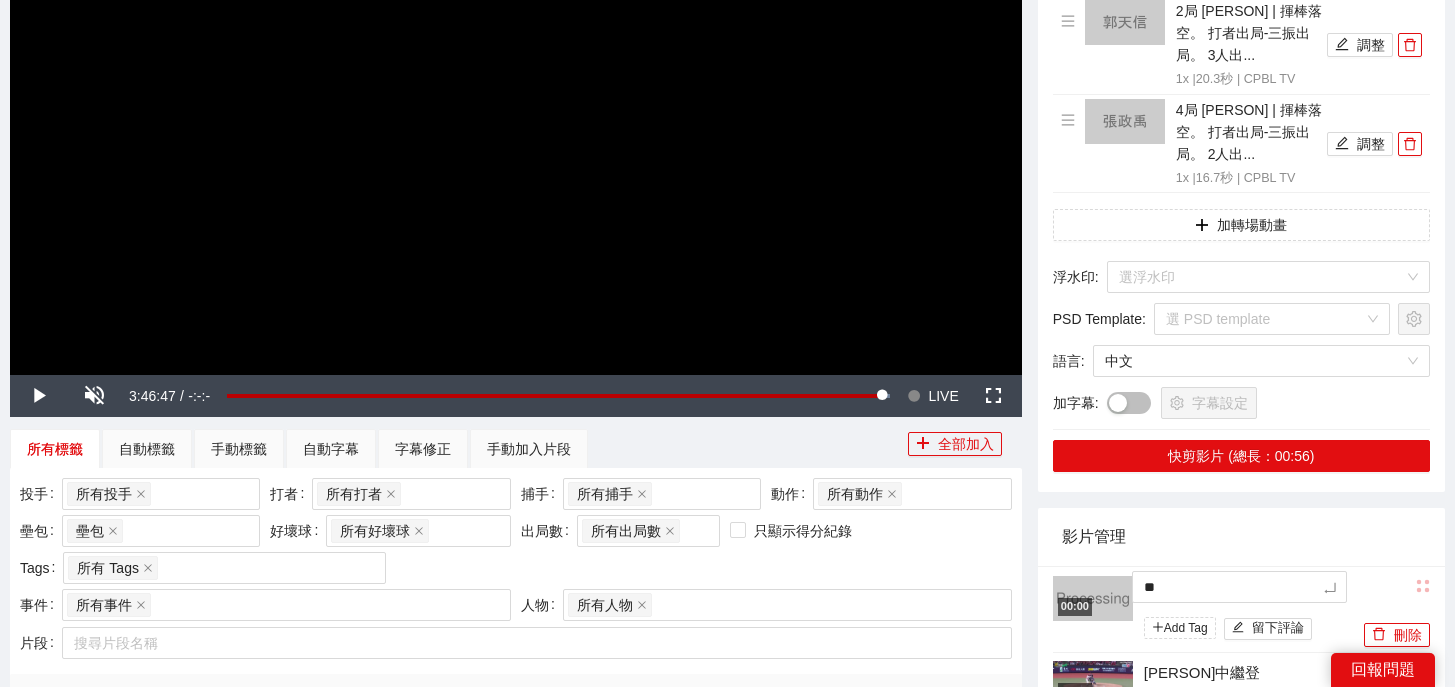 type on "***" 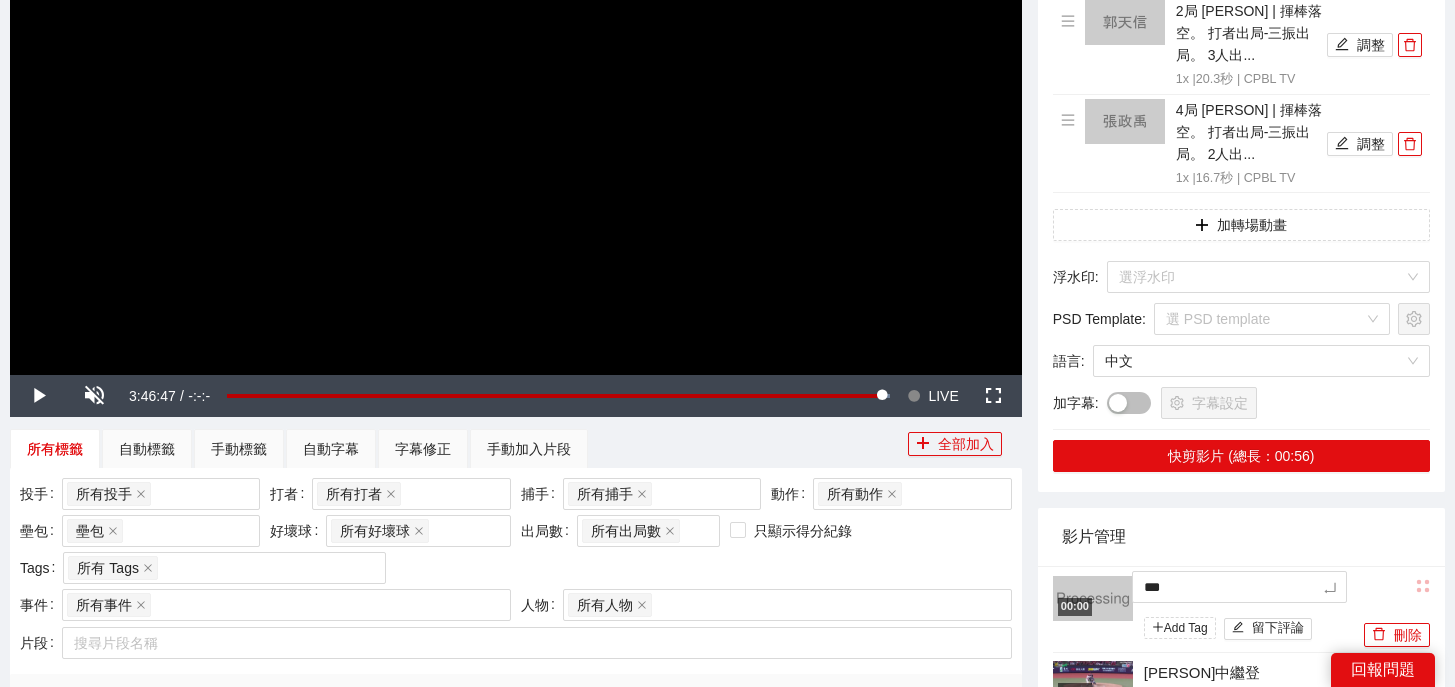 type on "*" 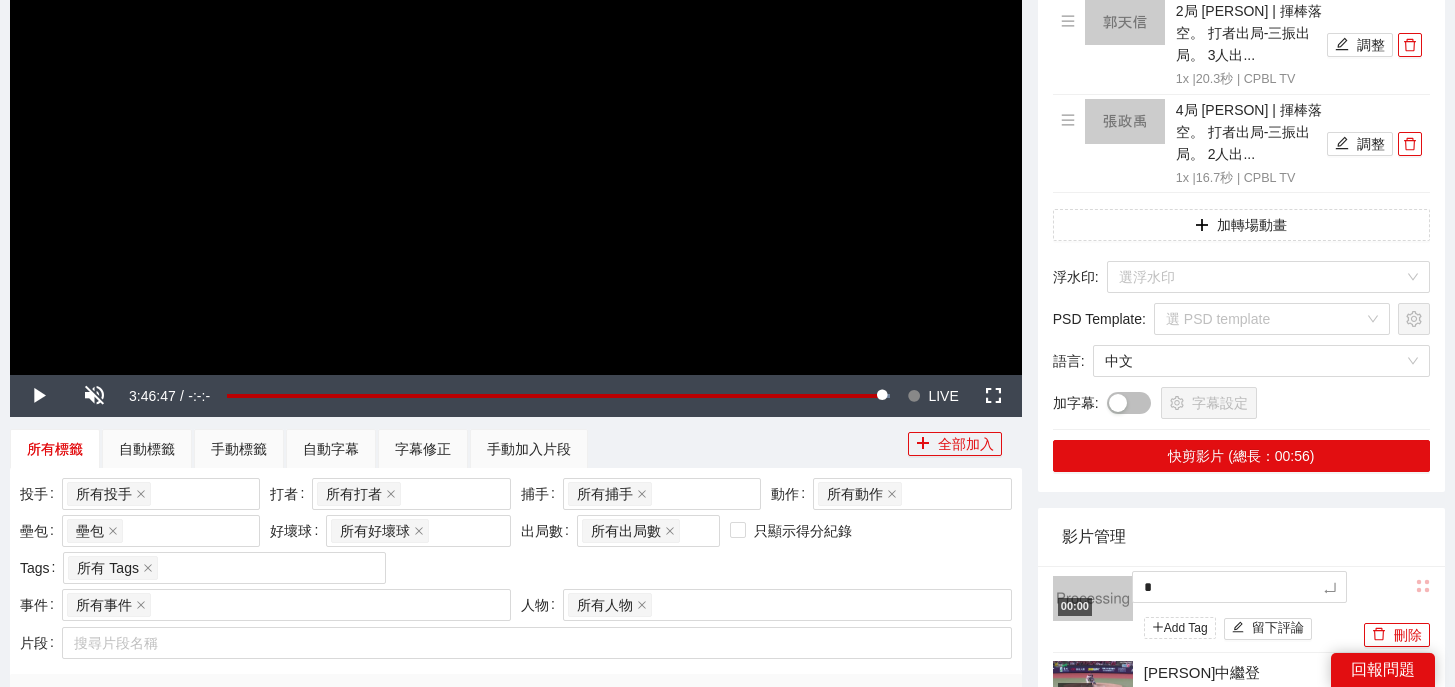 type on "**" 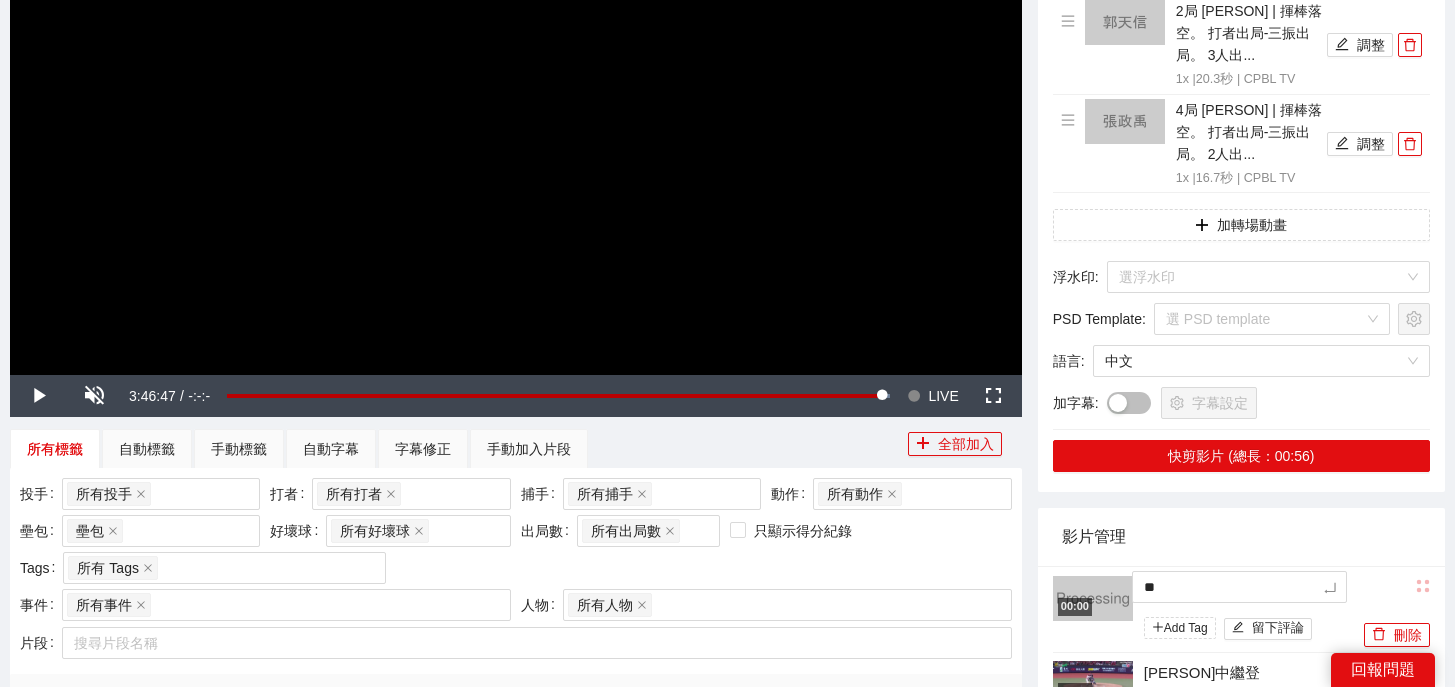 type on "***" 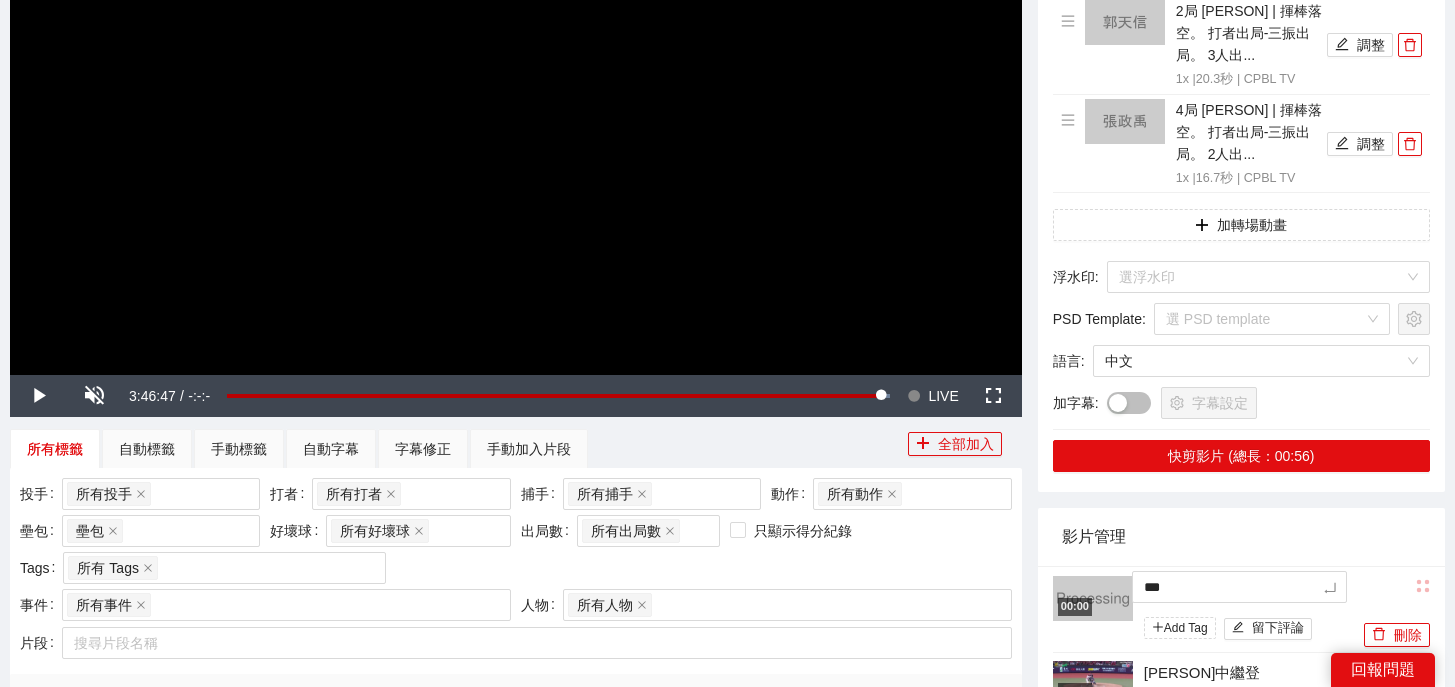 type on "**" 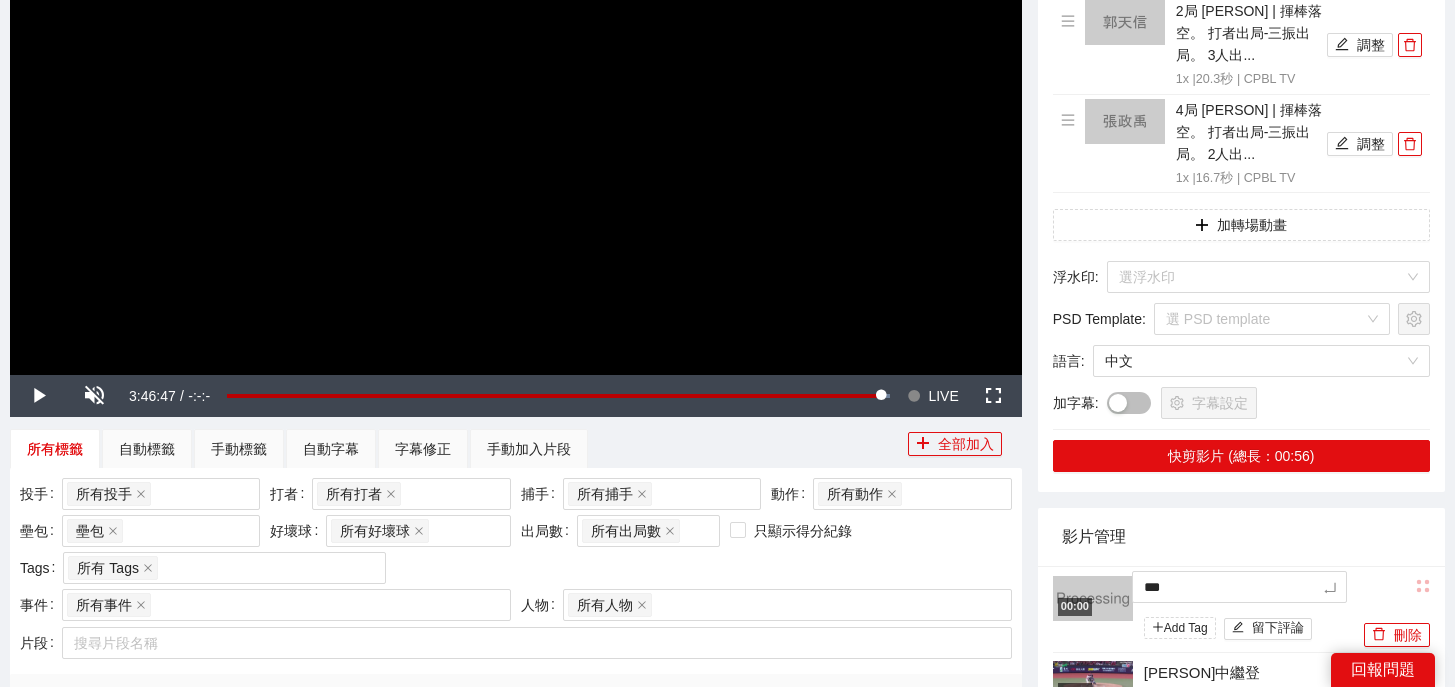 type on "**" 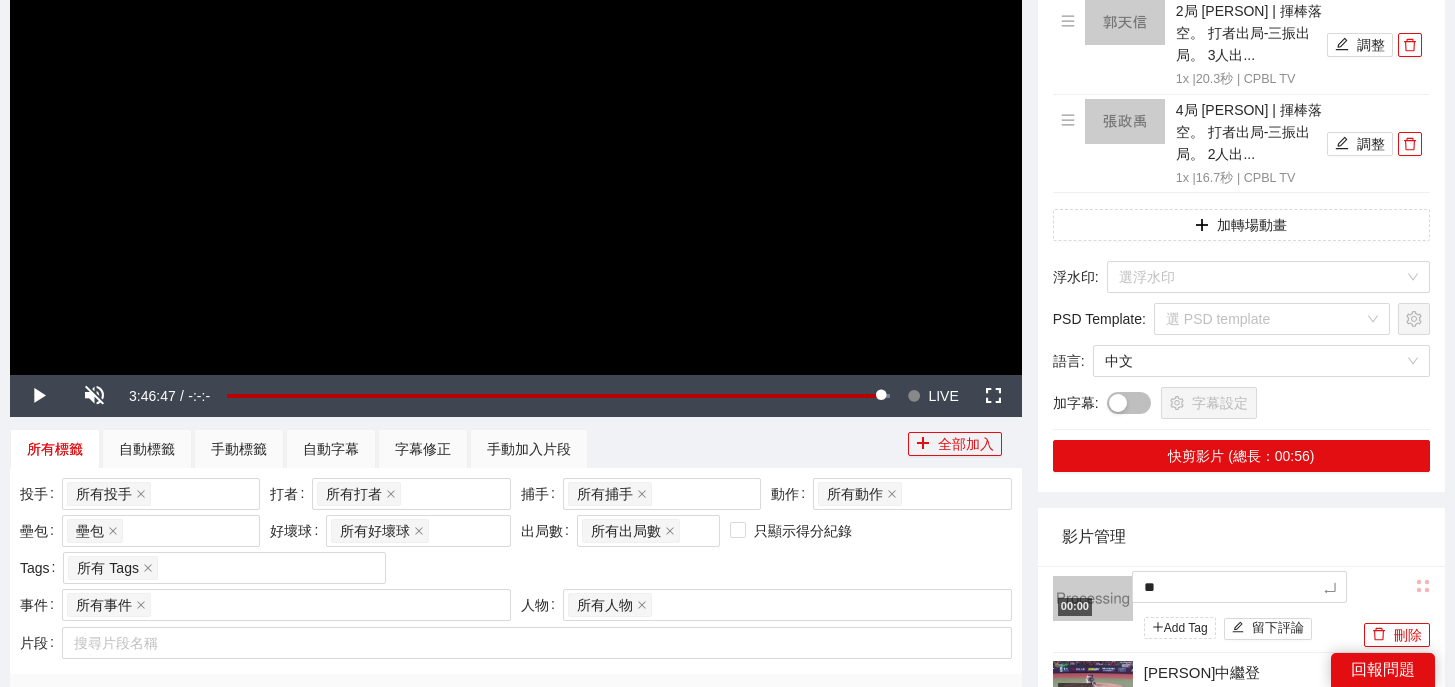 type on "**" 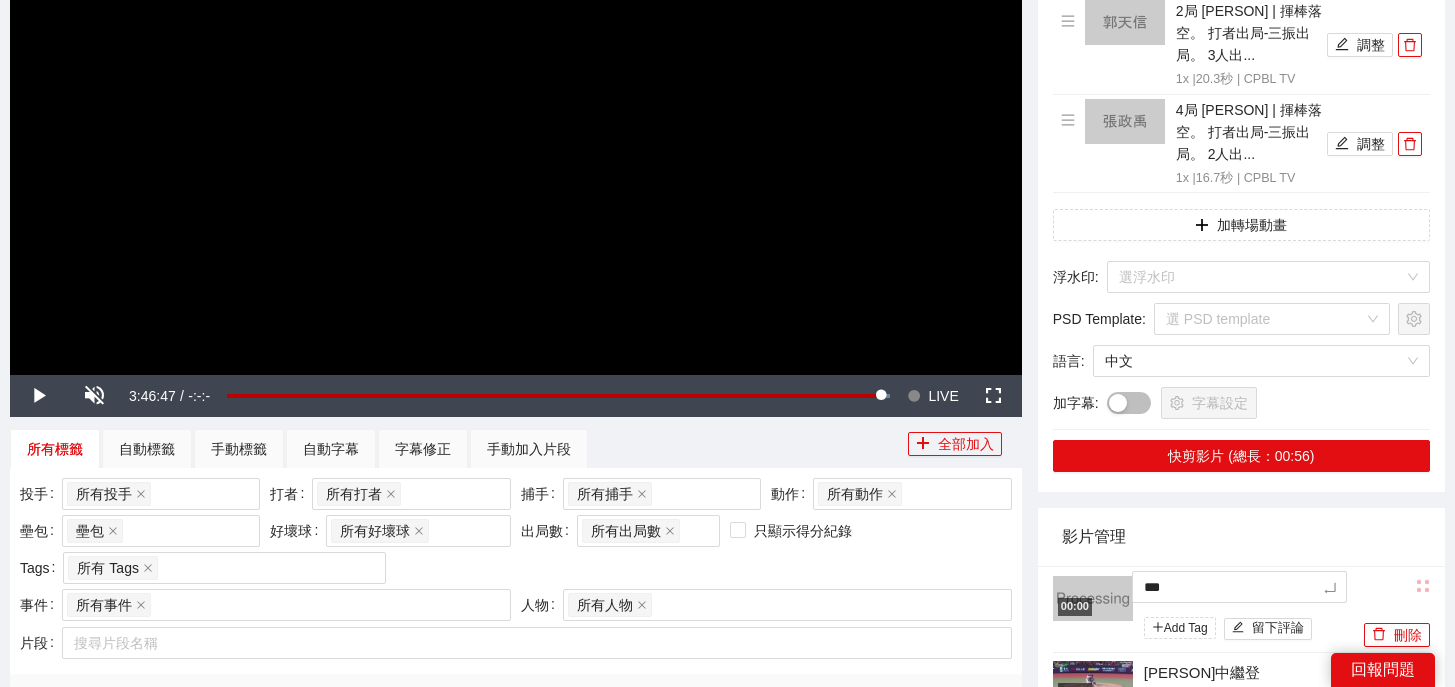 type on "****" 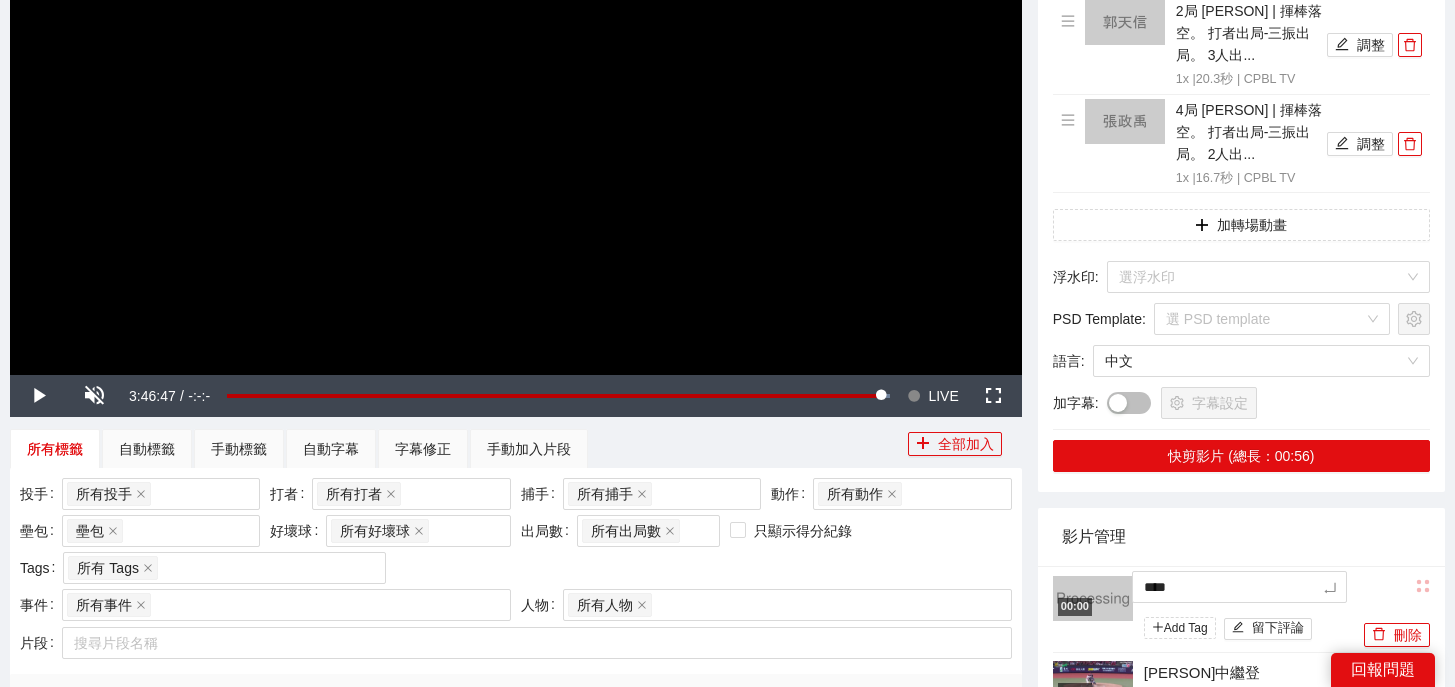 type on "*****" 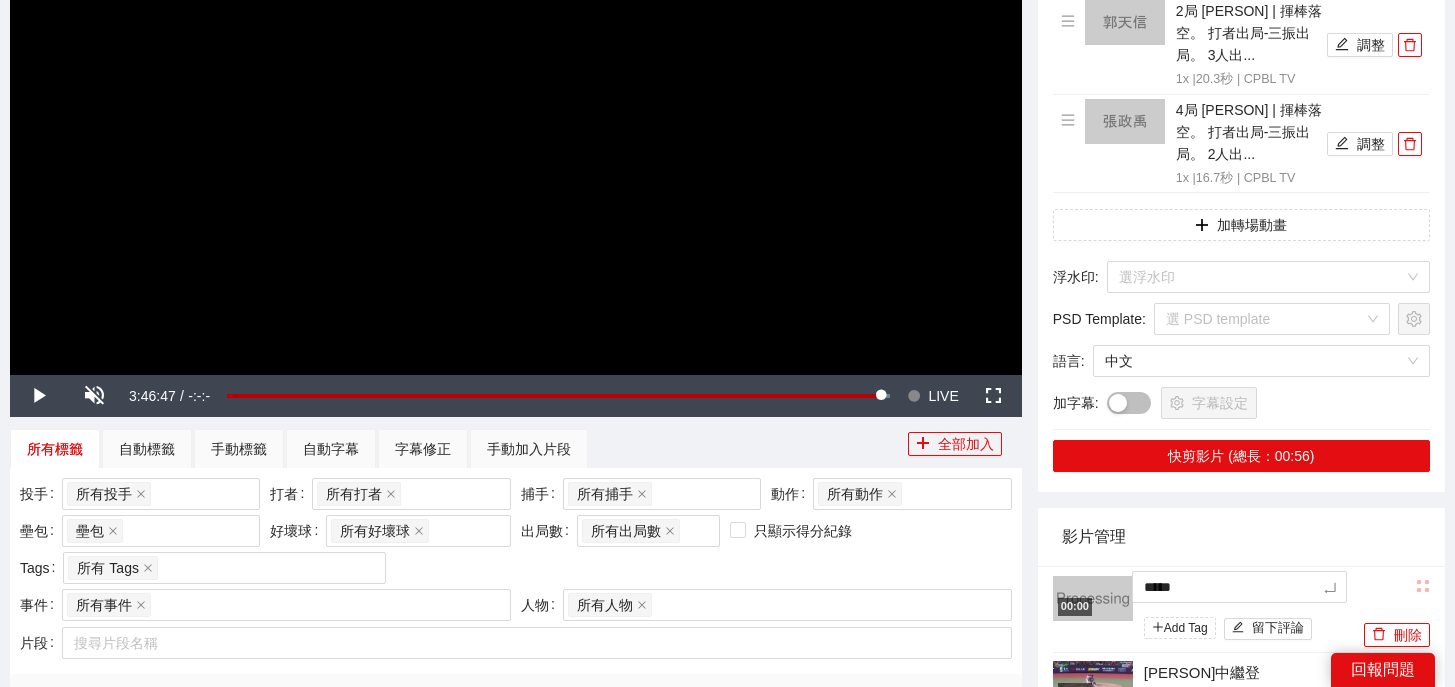 type on "*****" 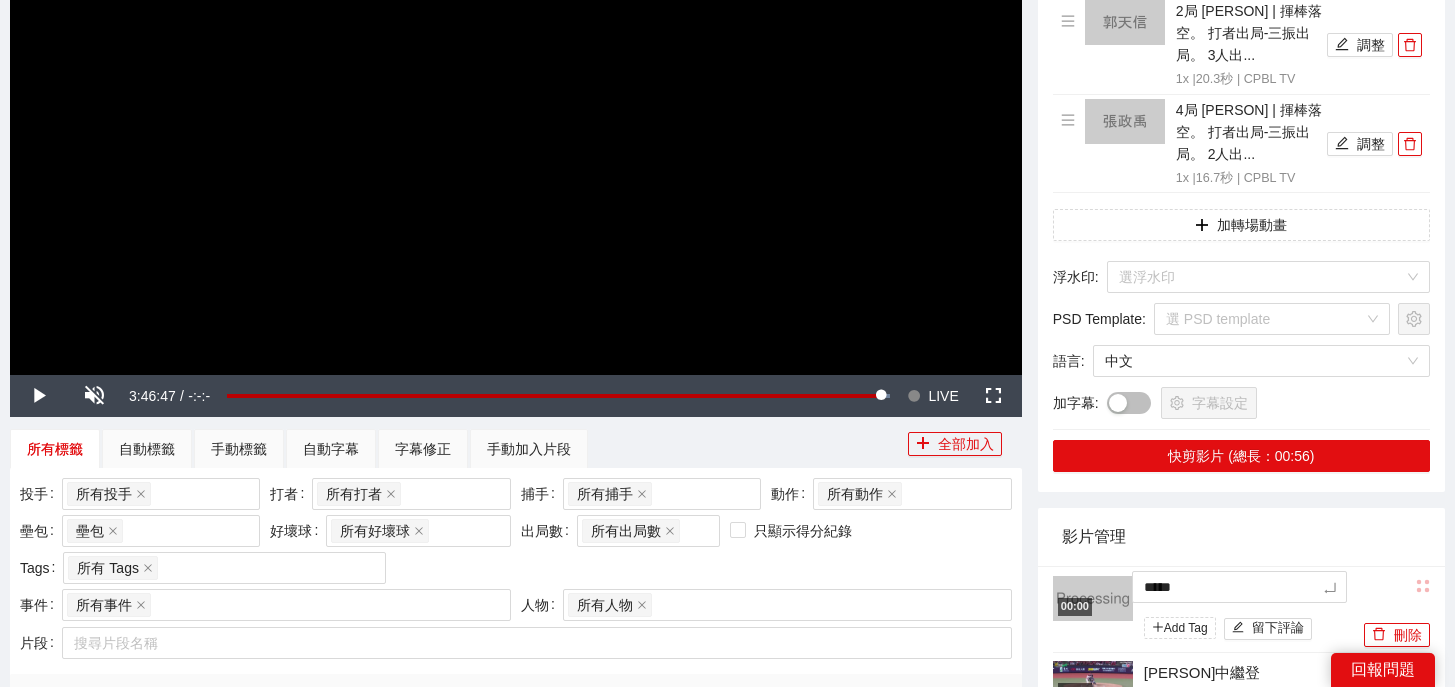 type on "*****" 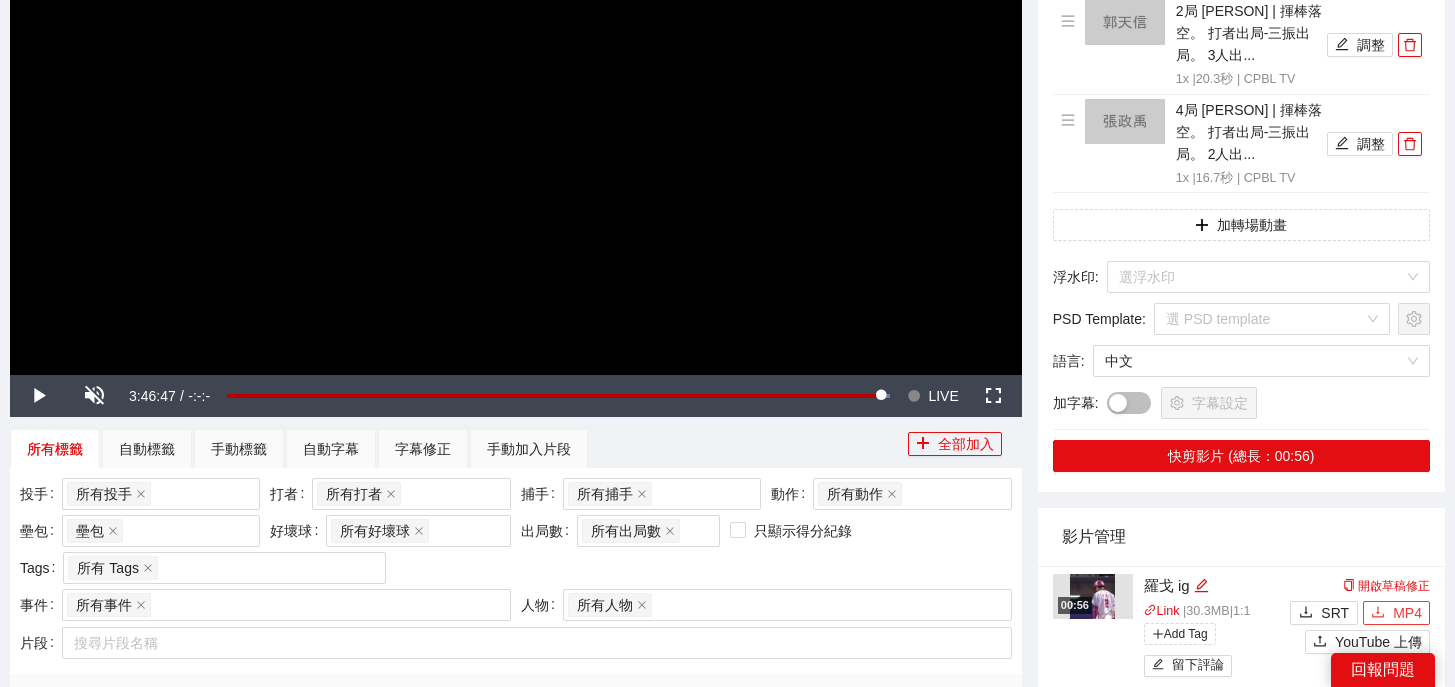click on "MP4" at bounding box center (1407, 613) 